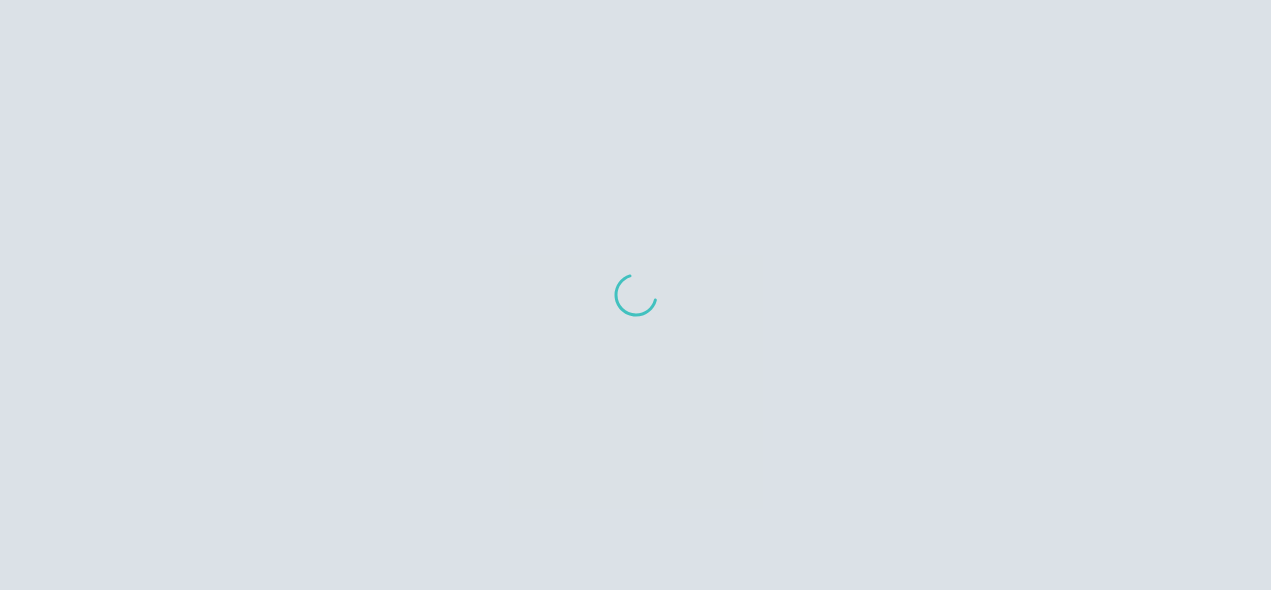 scroll, scrollTop: 0, scrollLeft: 0, axis: both 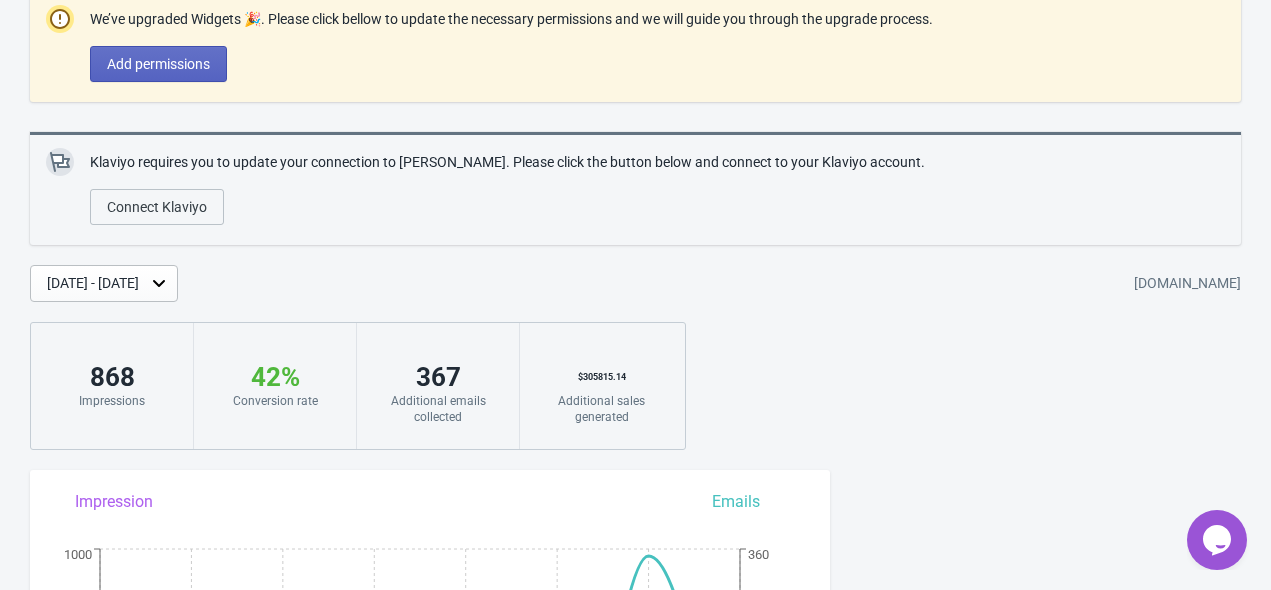 click on "Opens Chat This icon Opens the chat window." 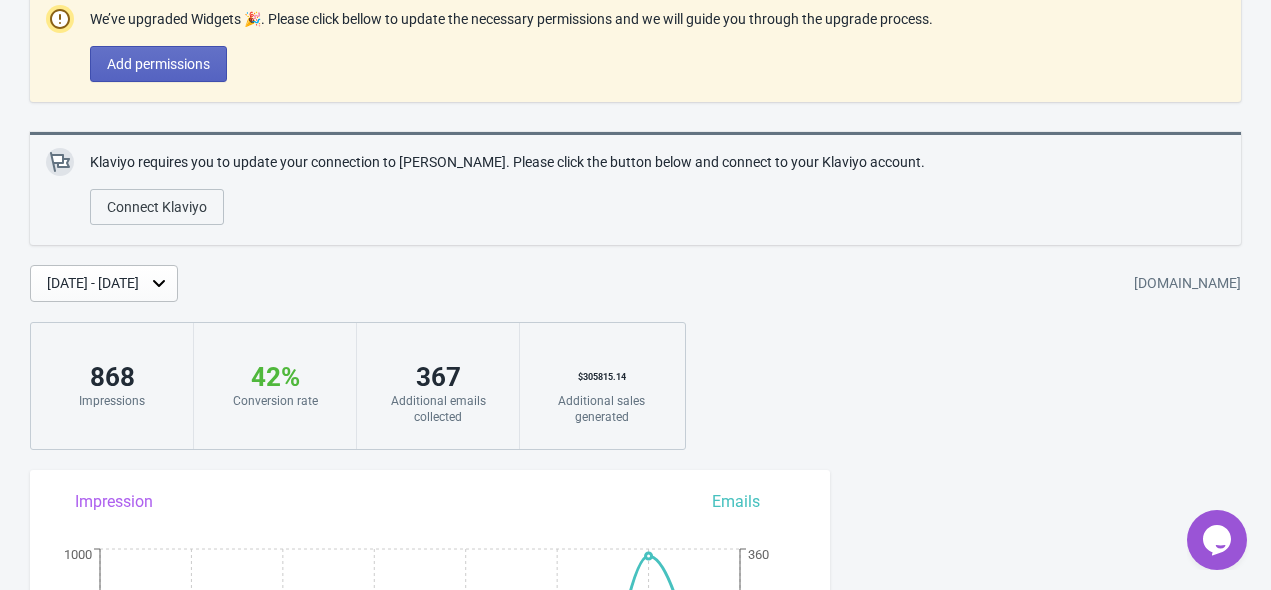 scroll, scrollTop: 0, scrollLeft: 0, axis: both 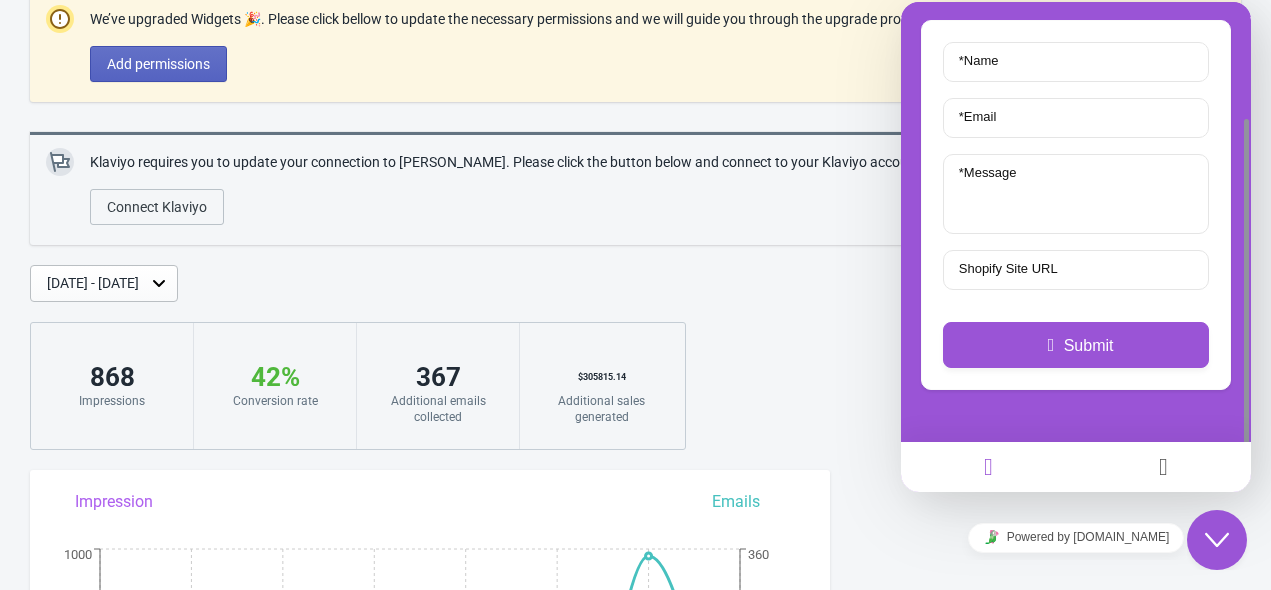 click on "We’ve upgraded Widgets 🎉.   Please click bellow to update the necessary permissions and we will guide you through the upgrade process. Add permissions Klaviyo requires you to update your connection to Tada. Please click the button below and connect to your Klaviyo account. Connect Klaviyo Jul 8, 2025 - Jul 15, 2025 dreame-canada.myshopify.com 868 Impressions 42 % Your Tada Widget has a conversion rate  higher than average 🎉. Conversion rate 367 Additional emails collected $ 305815.14 Additional sales generated" at bounding box center [635, 219] 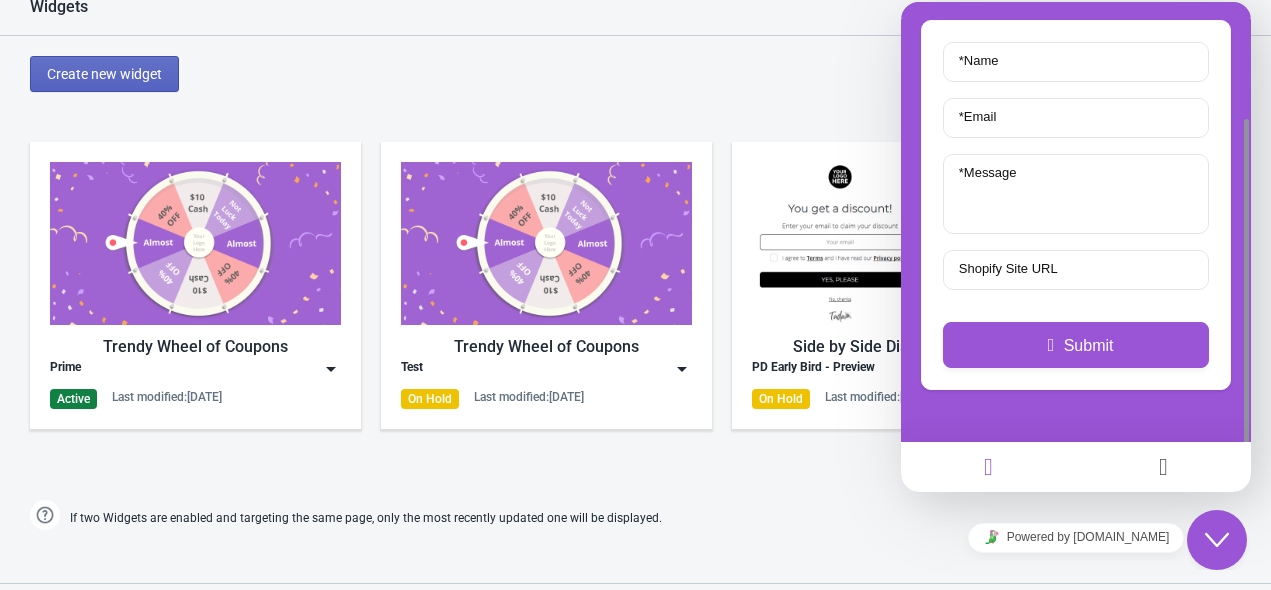 scroll, scrollTop: 1300, scrollLeft: 0, axis: vertical 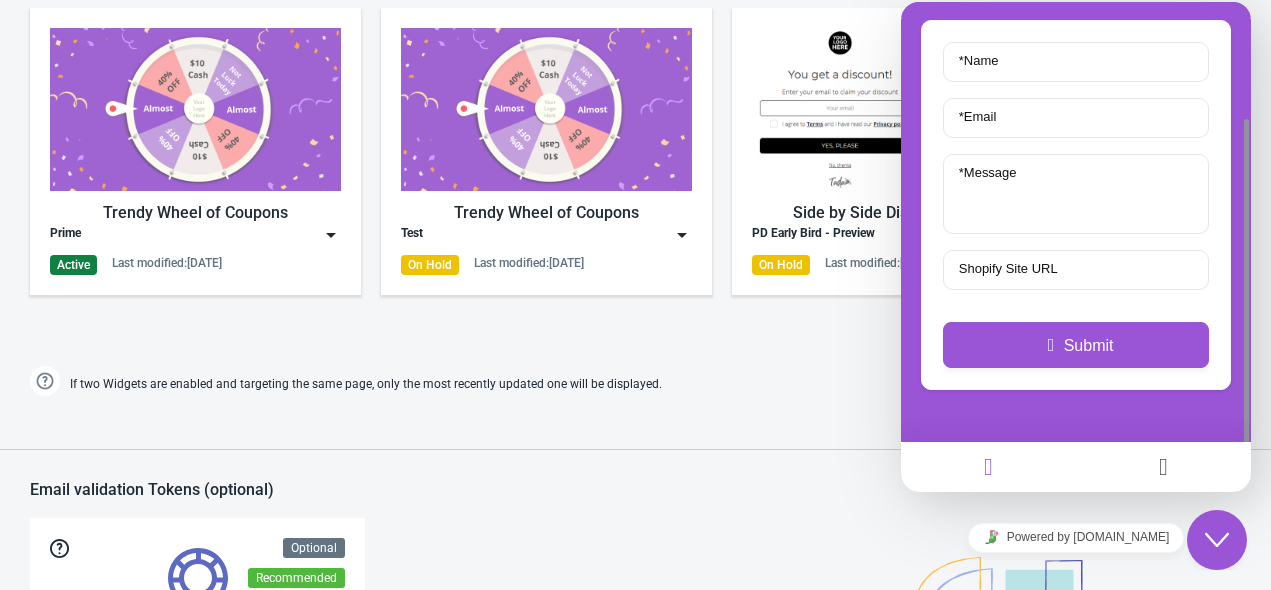 click on "Trendy Wheel of Coupons Prime Active Last modified:  [DATE]" at bounding box center (195, 151) 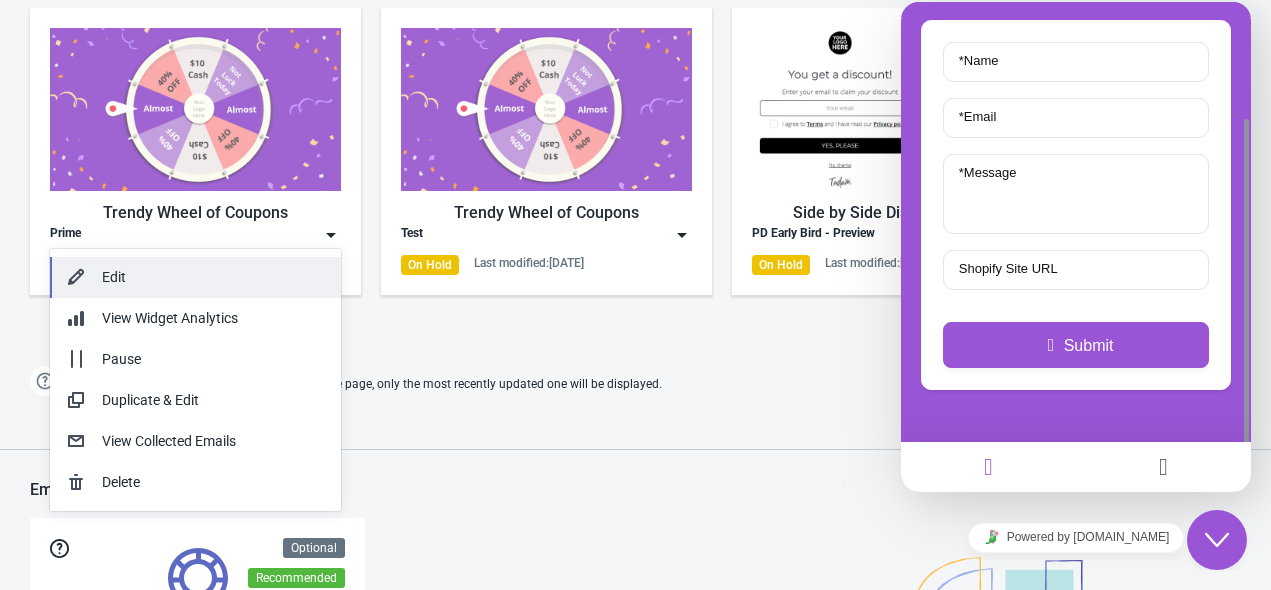 click on "Edit" at bounding box center (213, 277) 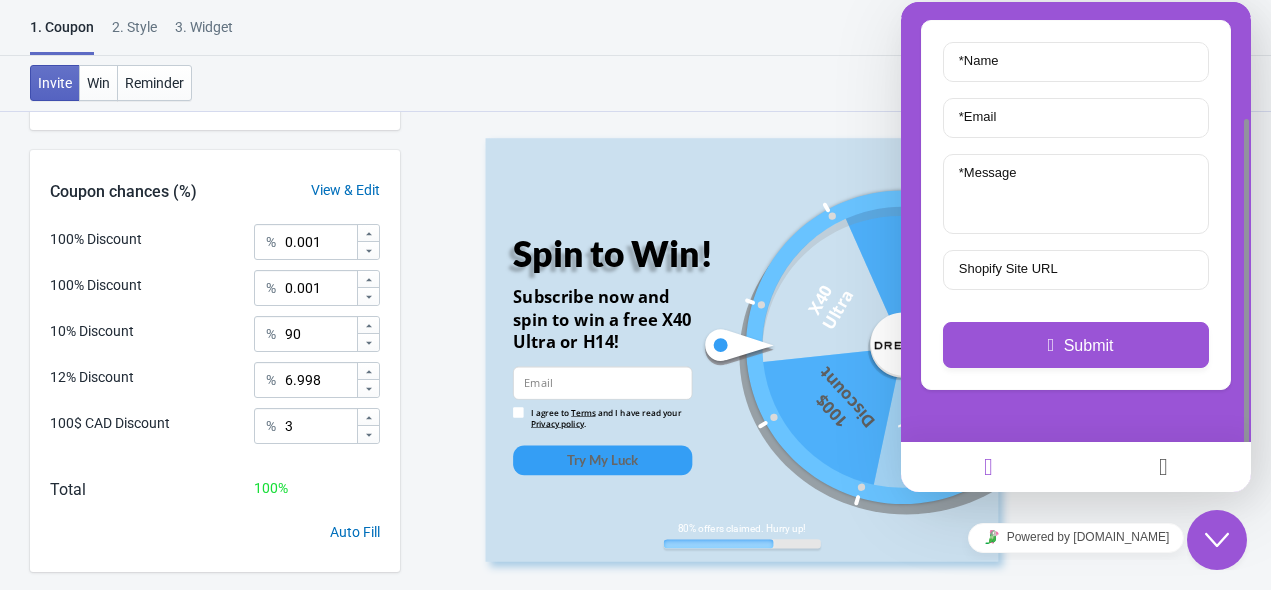 scroll, scrollTop: 602, scrollLeft: 0, axis: vertical 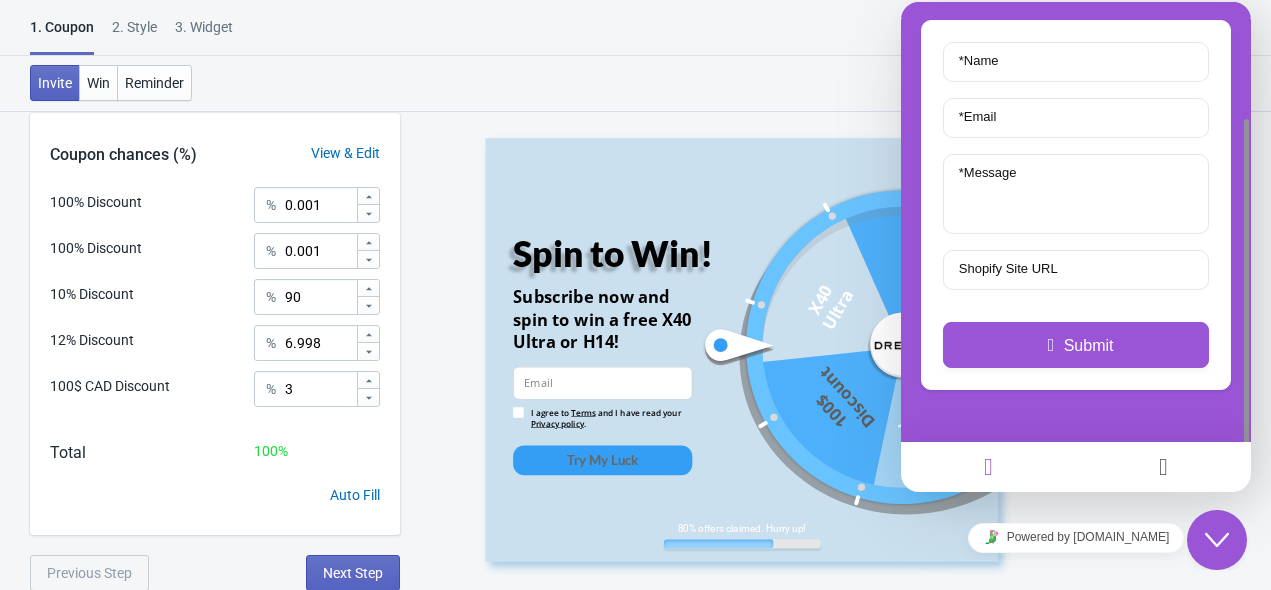 click on "Coupon chances (%)" at bounding box center (123, 155) 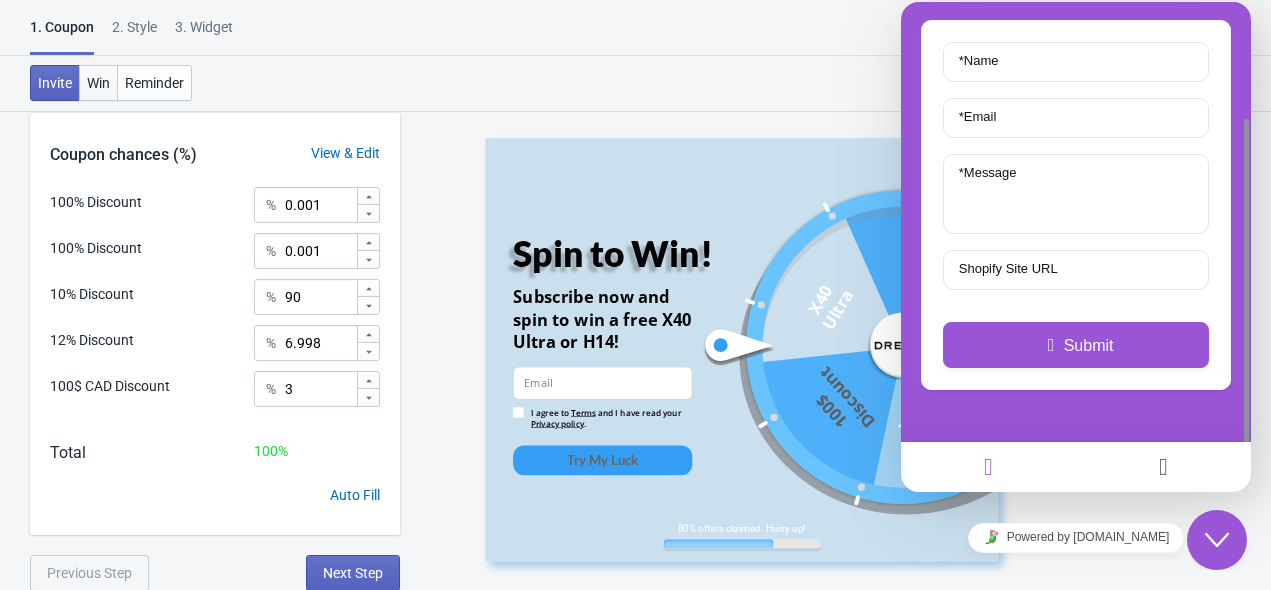 click on "Win" at bounding box center [98, 83] 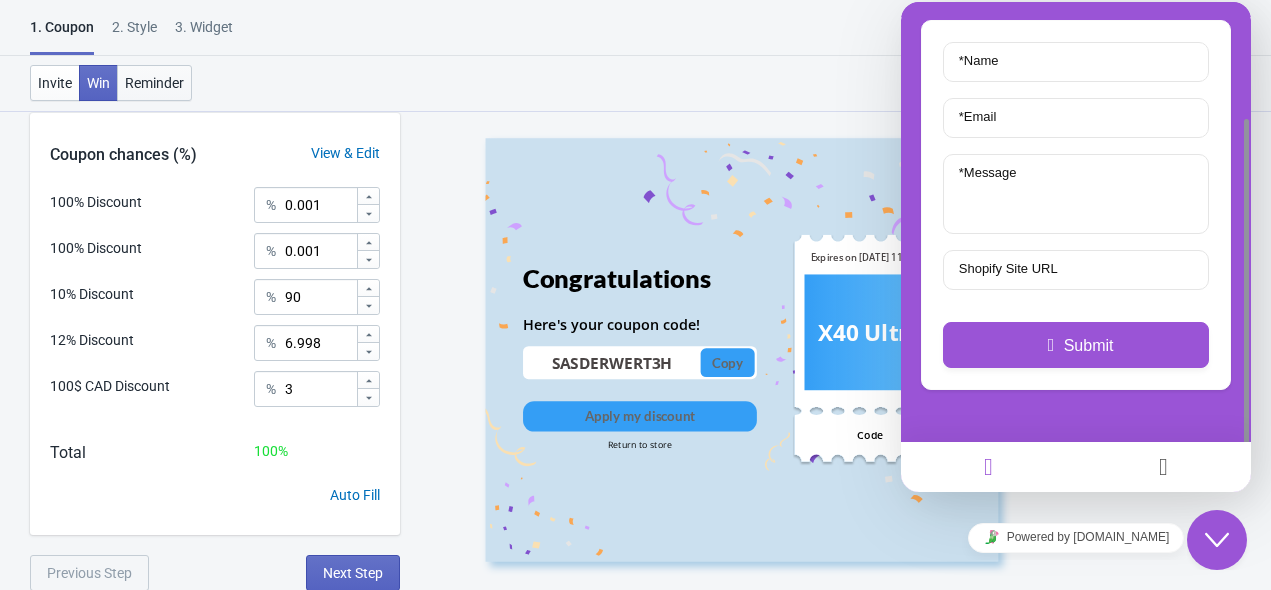 click on "Reminder" at bounding box center (154, 83) 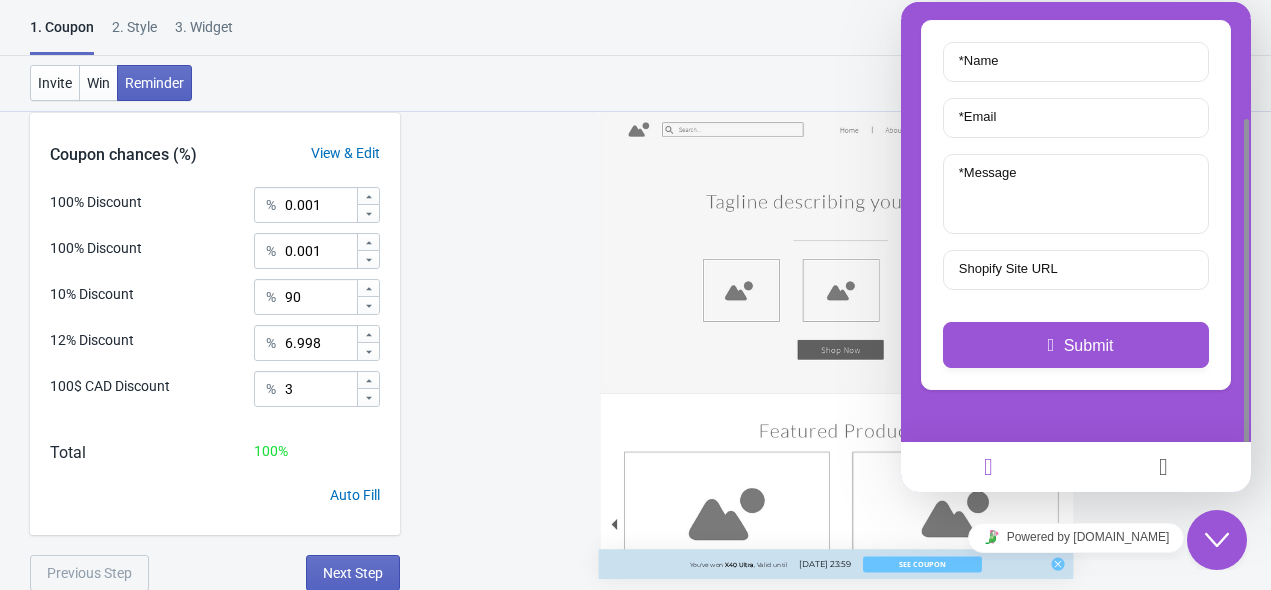 click on "2 . Style" at bounding box center [134, 34] 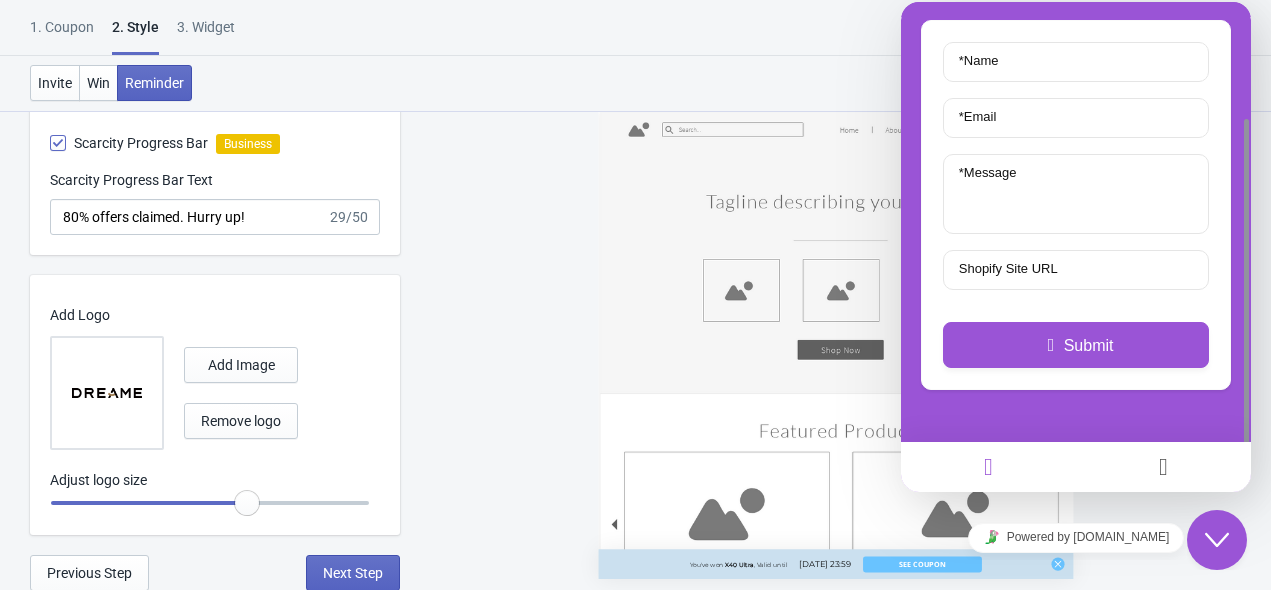 scroll, scrollTop: 1252, scrollLeft: 0, axis: vertical 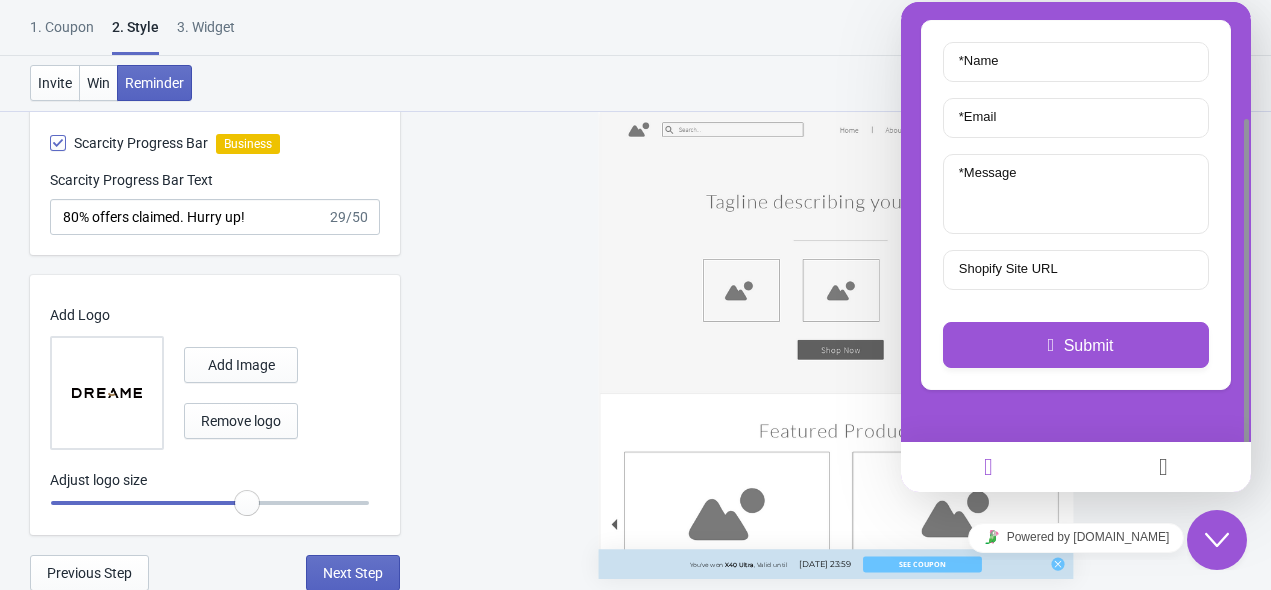 click on "3. Widget" at bounding box center (206, 34) 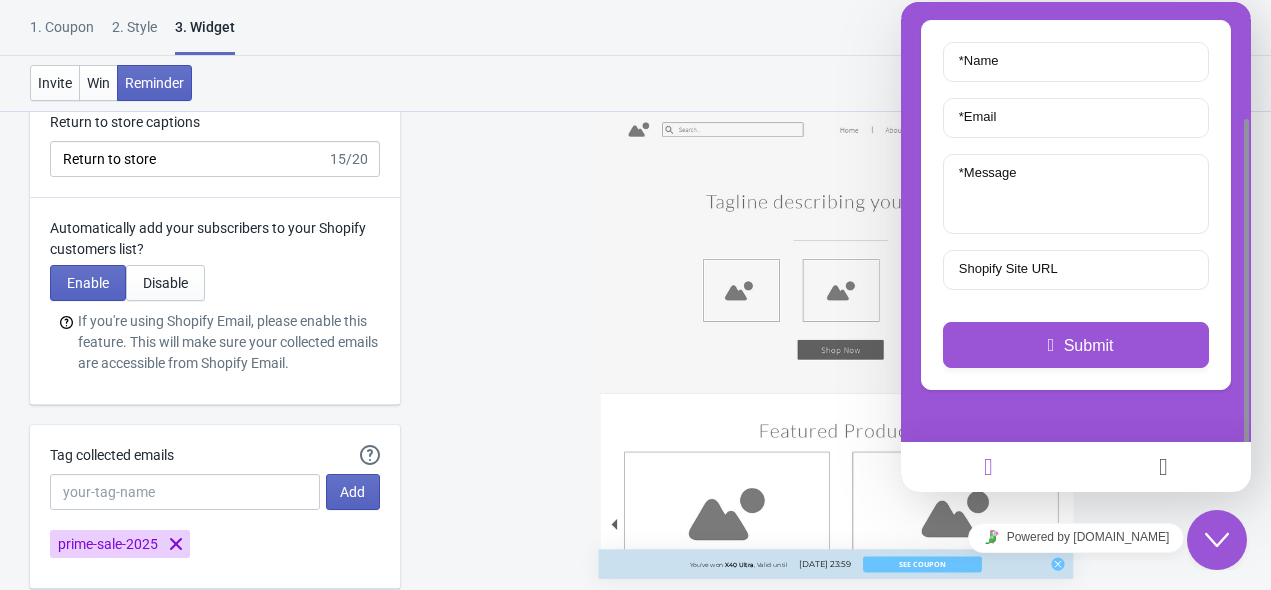 scroll, scrollTop: 6100, scrollLeft: 0, axis: vertical 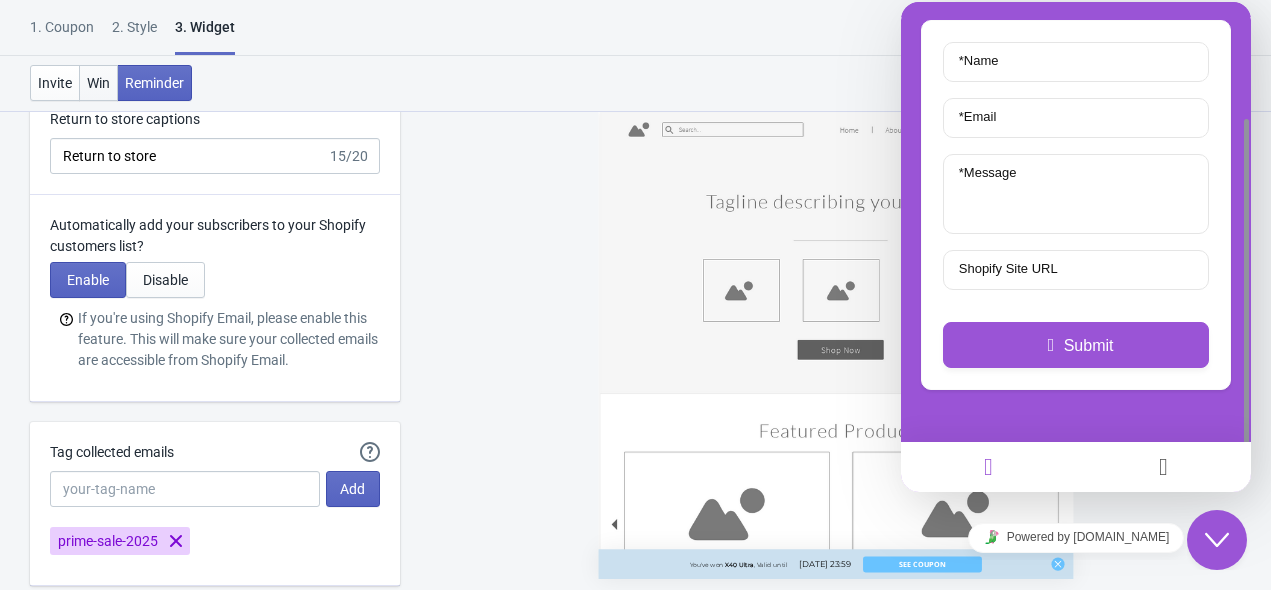 click on "Win" at bounding box center [98, 83] 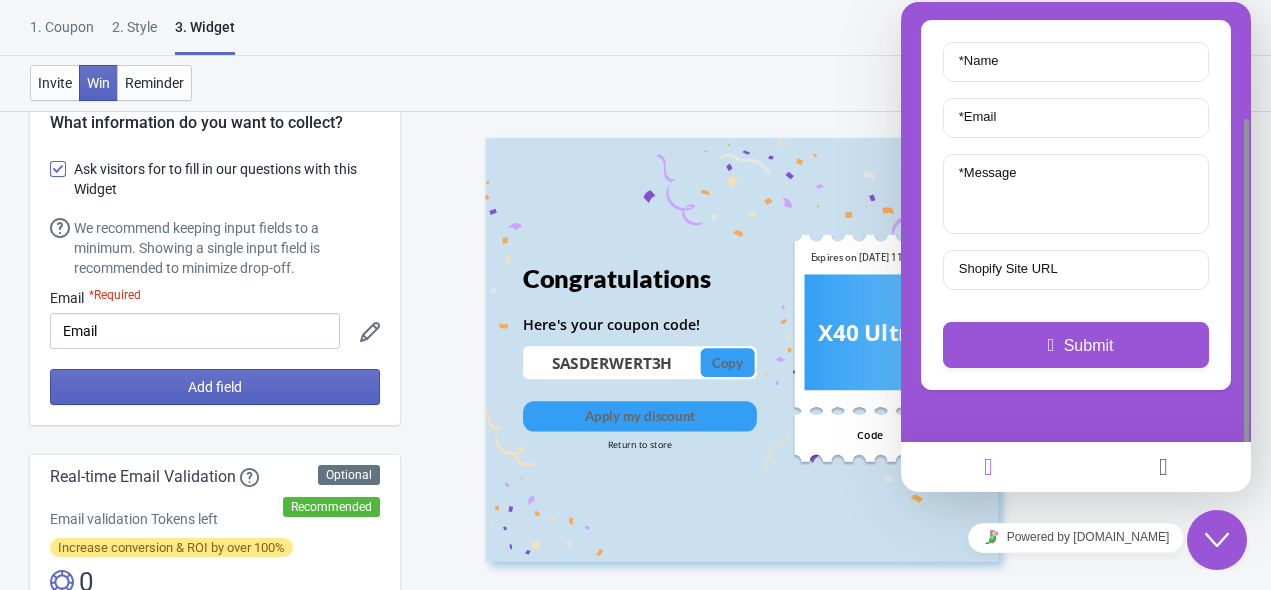 scroll, scrollTop: 0, scrollLeft: 0, axis: both 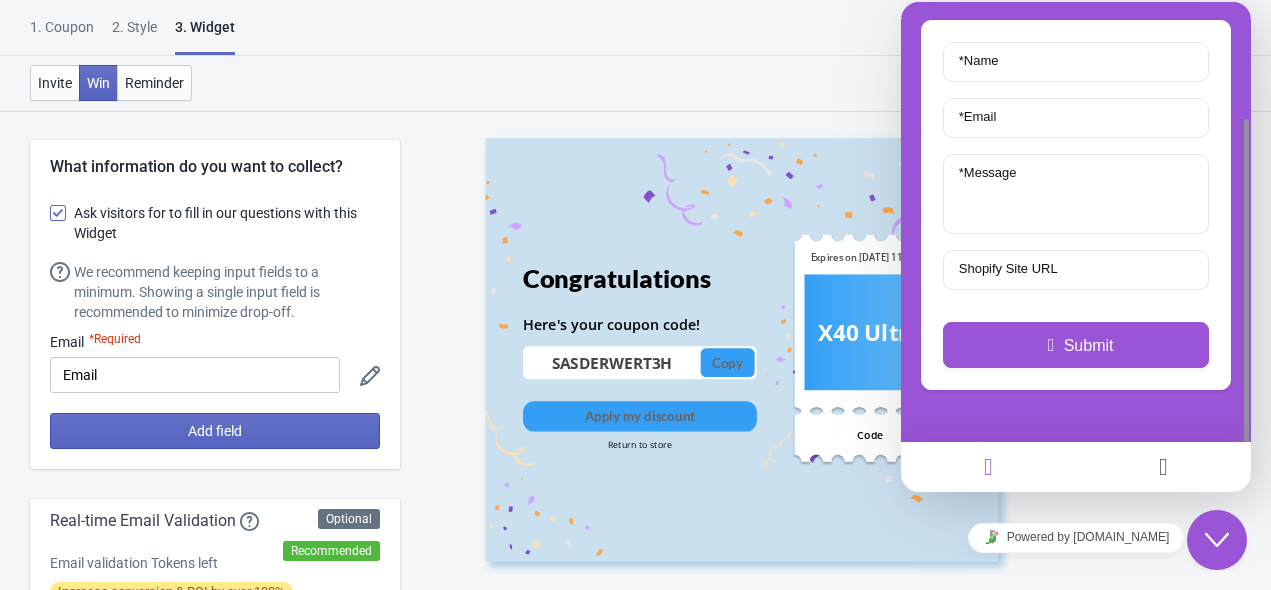 click on "Close Chat This icon closes the chat window." at bounding box center [1217, 540] 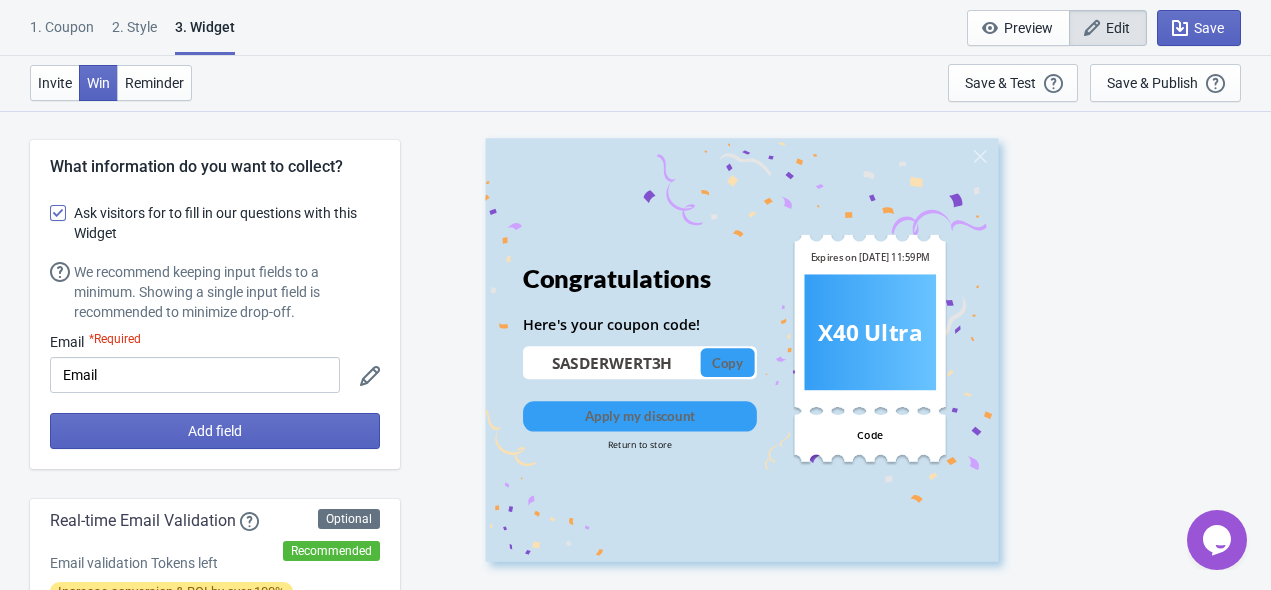 click on "SASDERWERT3H" at bounding box center [612, 361] 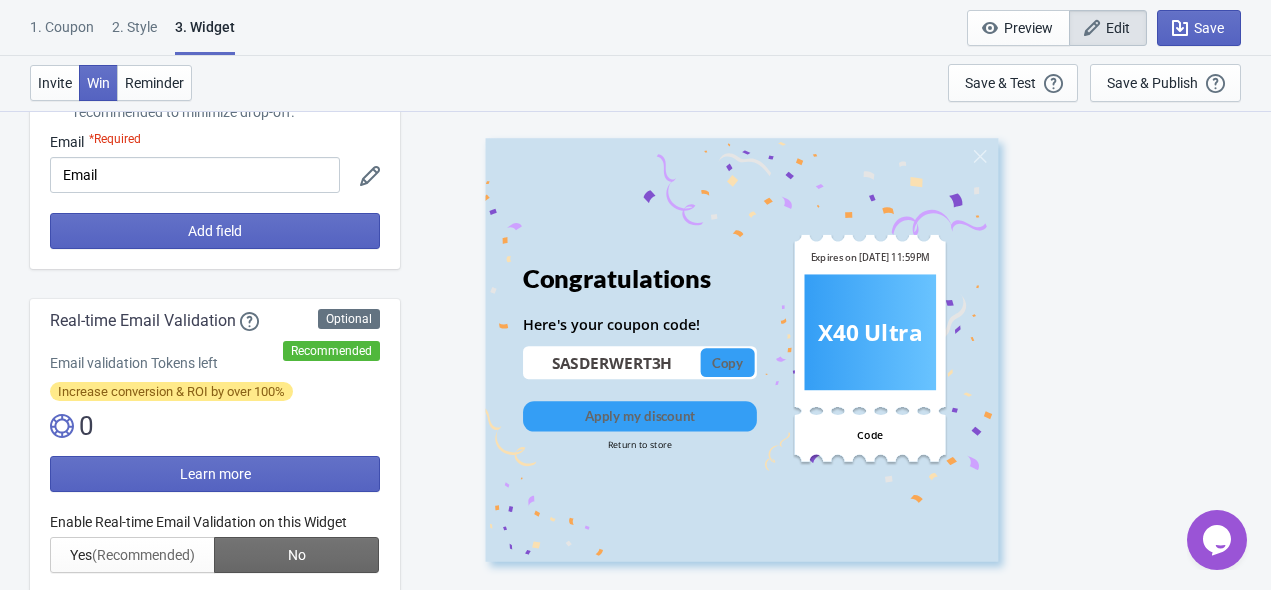scroll, scrollTop: 0, scrollLeft: 0, axis: both 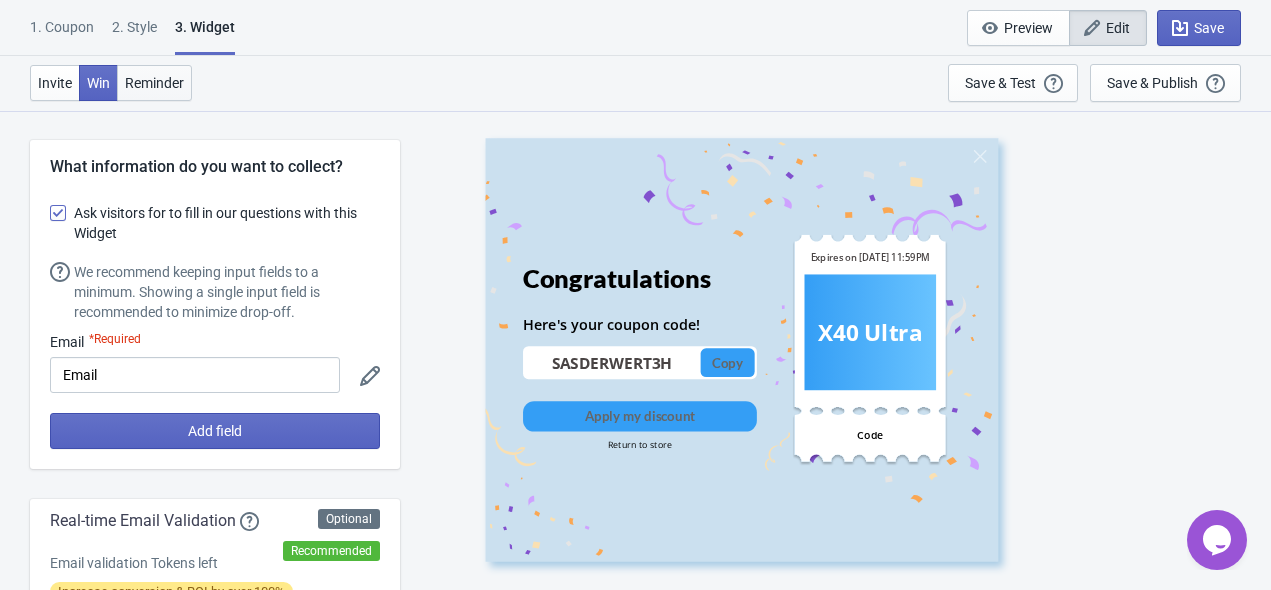 click on "Reminder" at bounding box center (154, 83) 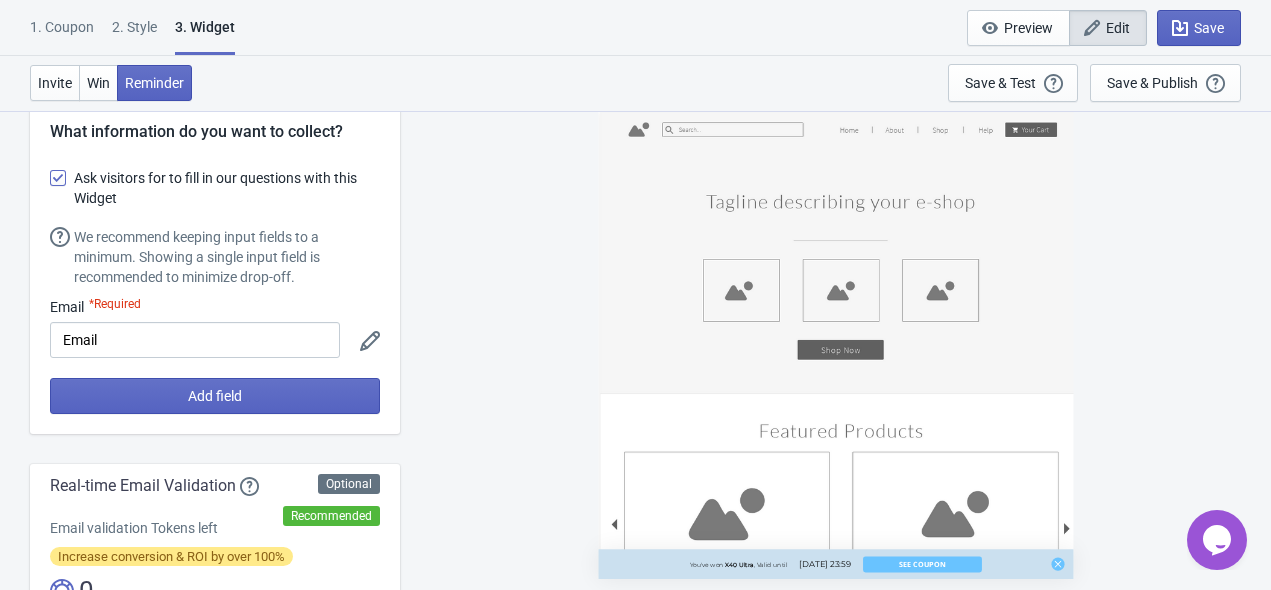 scroll, scrollTop: 0, scrollLeft: 0, axis: both 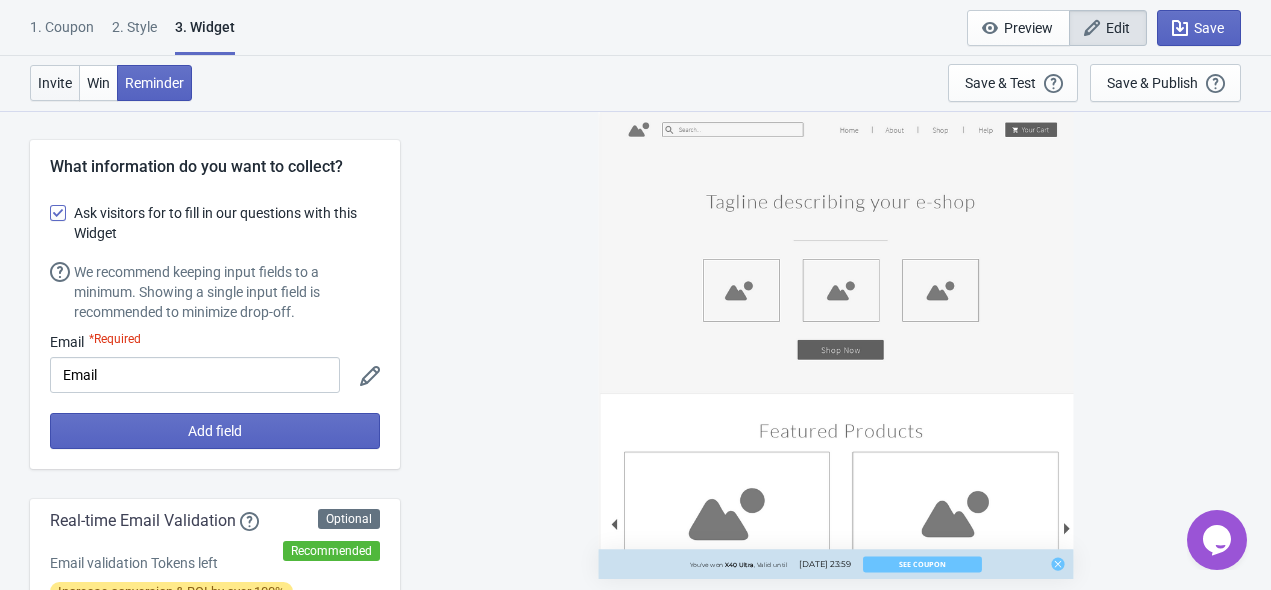 click on "Invite" at bounding box center (55, 83) 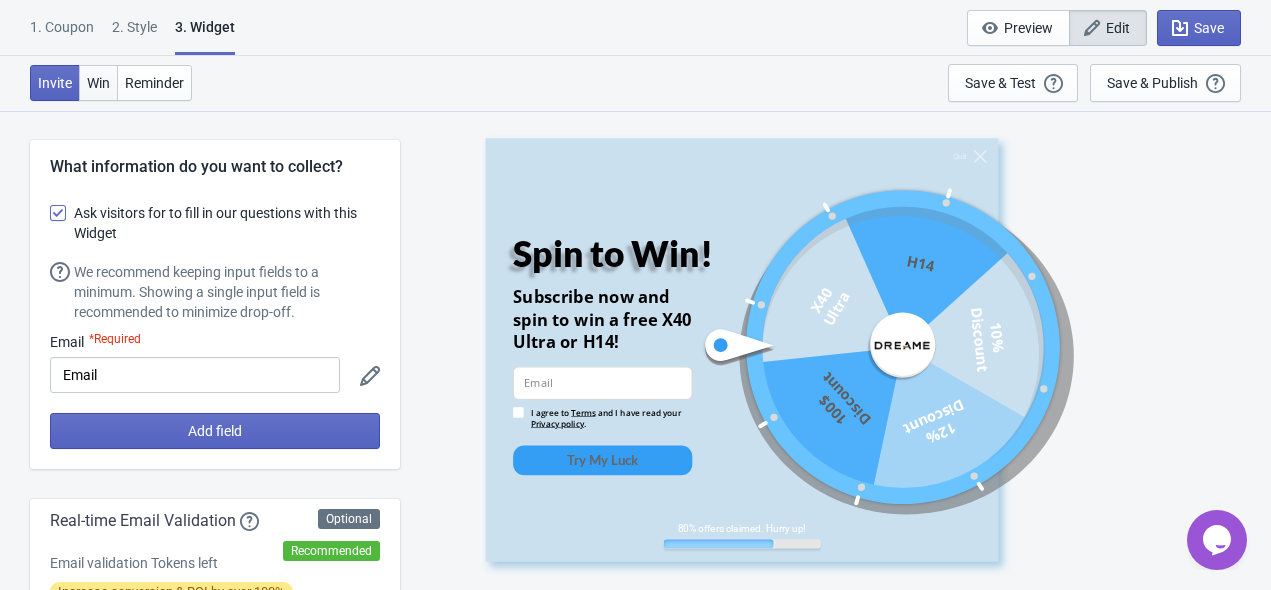 click on "Win" at bounding box center [98, 83] 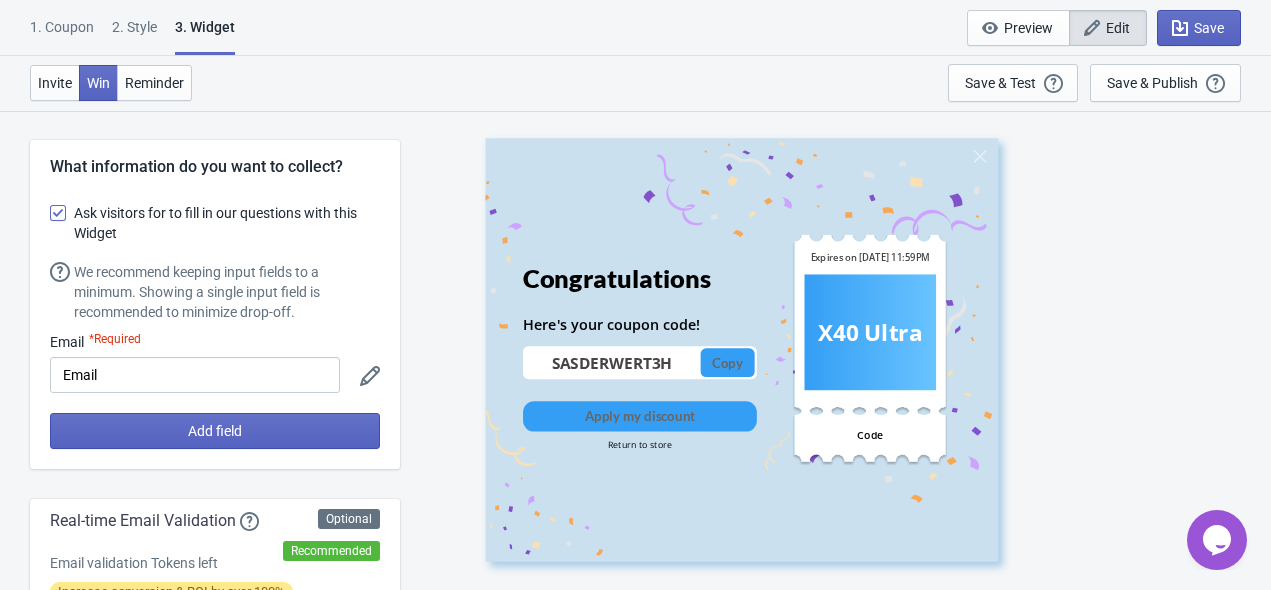click on "2 . Style" at bounding box center [134, 34] 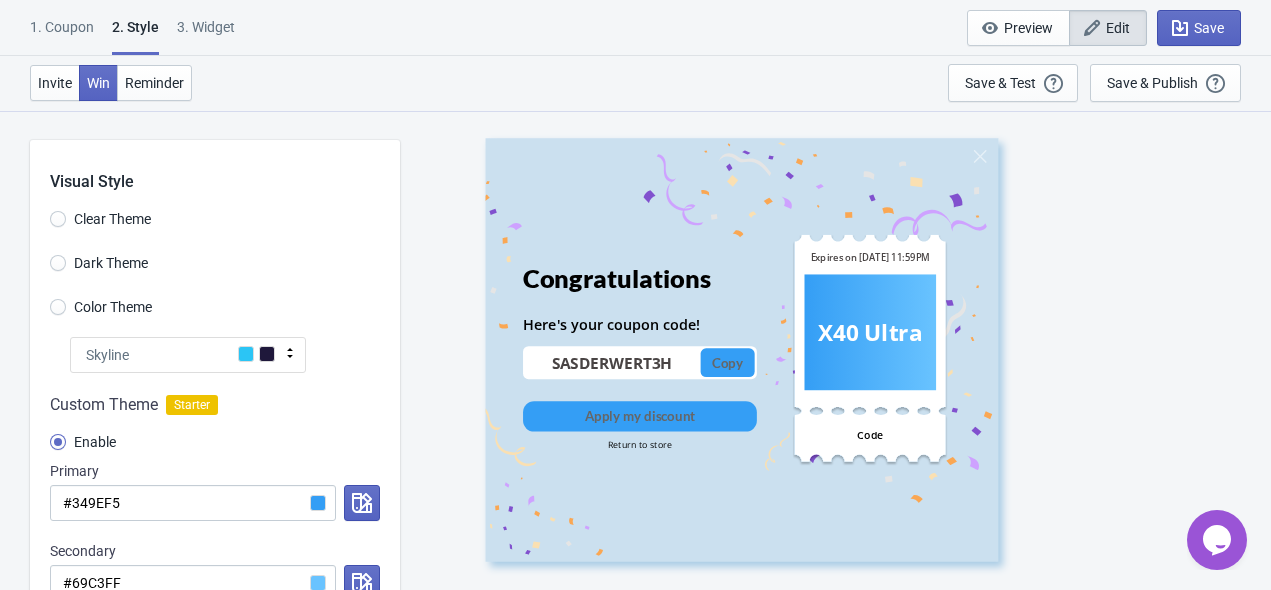click on "1. Coupon" at bounding box center (62, 34) 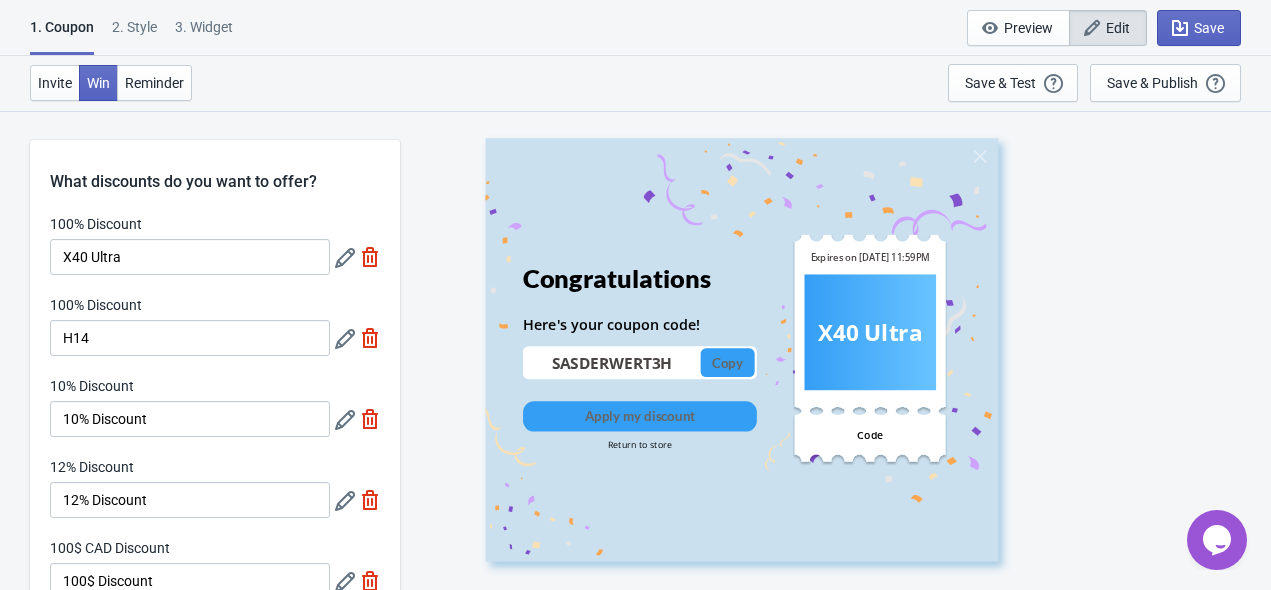 scroll, scrollTop: 100, scrollLeft: 0, axis: vertical 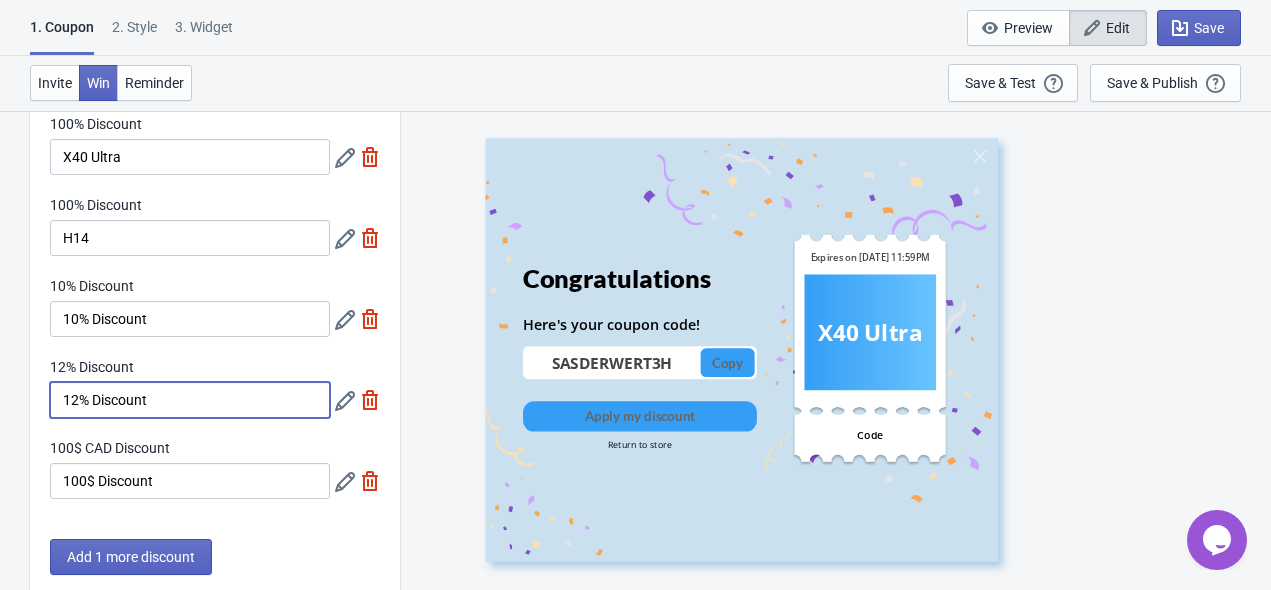 click on "12% Discount" at bounding box center [190, 400] 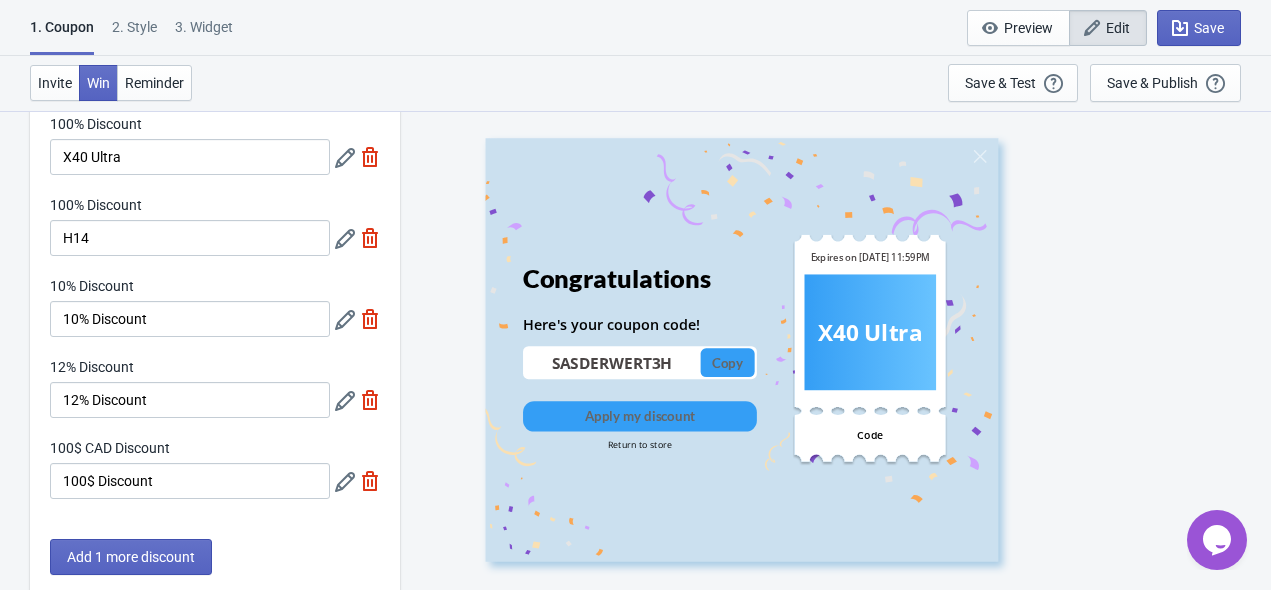 click on "1. Coupon 2 . Style 3. Widget 1. Coupon 2 . Style 3. Widget Save and Exit Preview Edit Save" at bounding box center [635, 28] 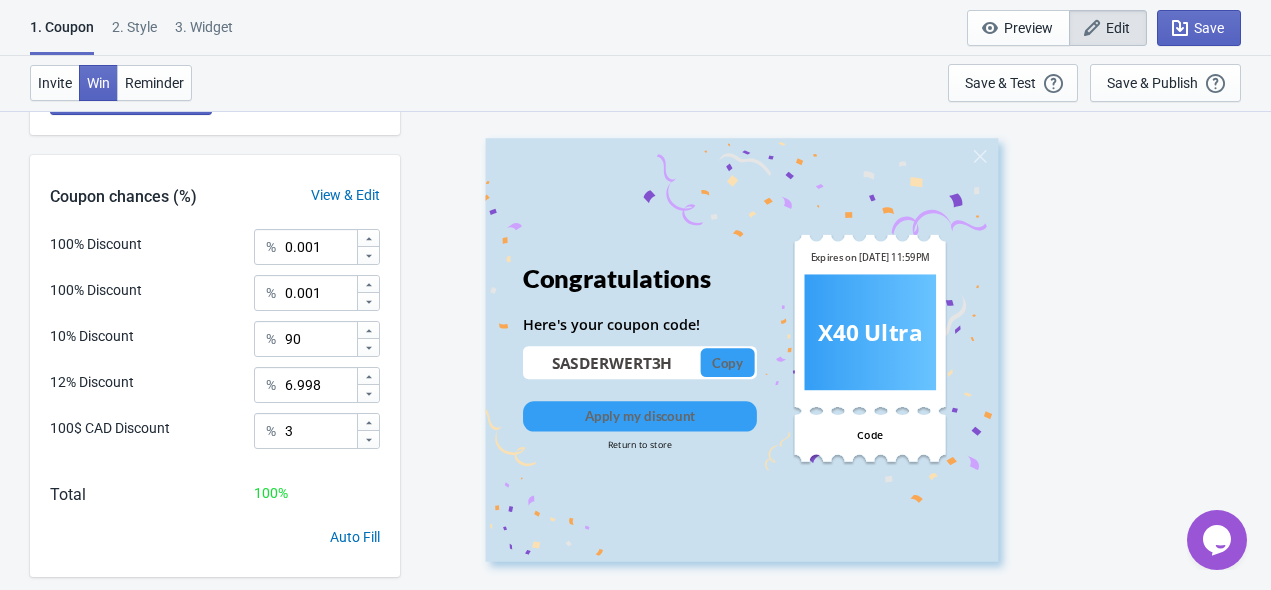 scroll, scrollTop: 602, scrollLeft: 0, axis: vertical 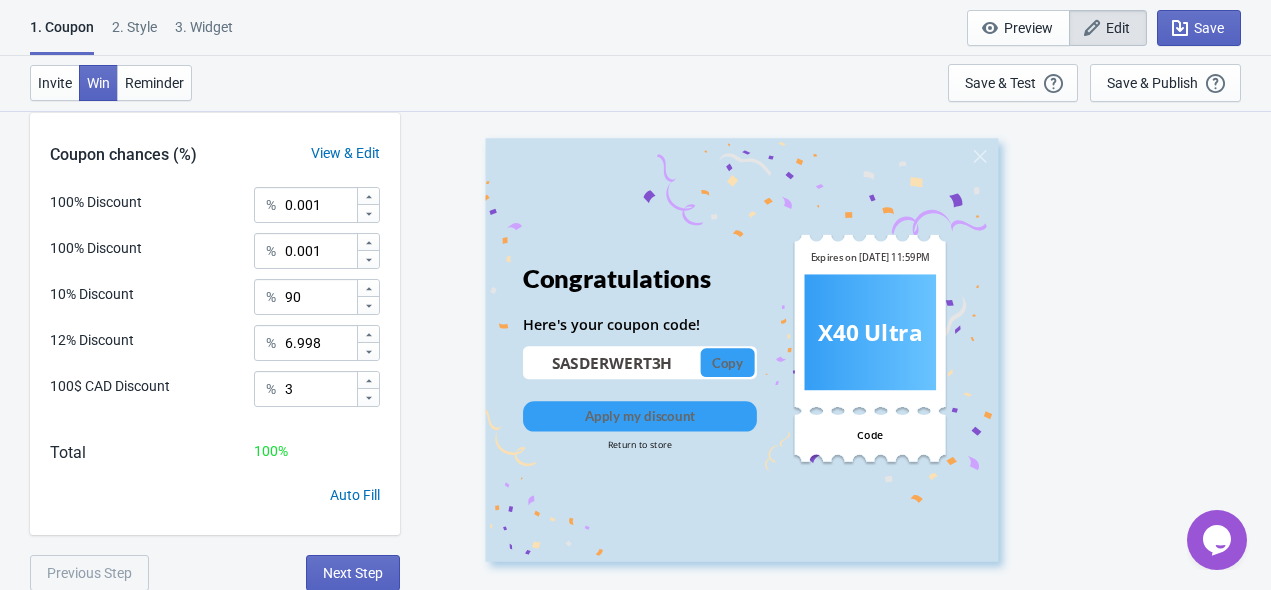 click on "X40 Ultra" at bounding box center [869, 332] 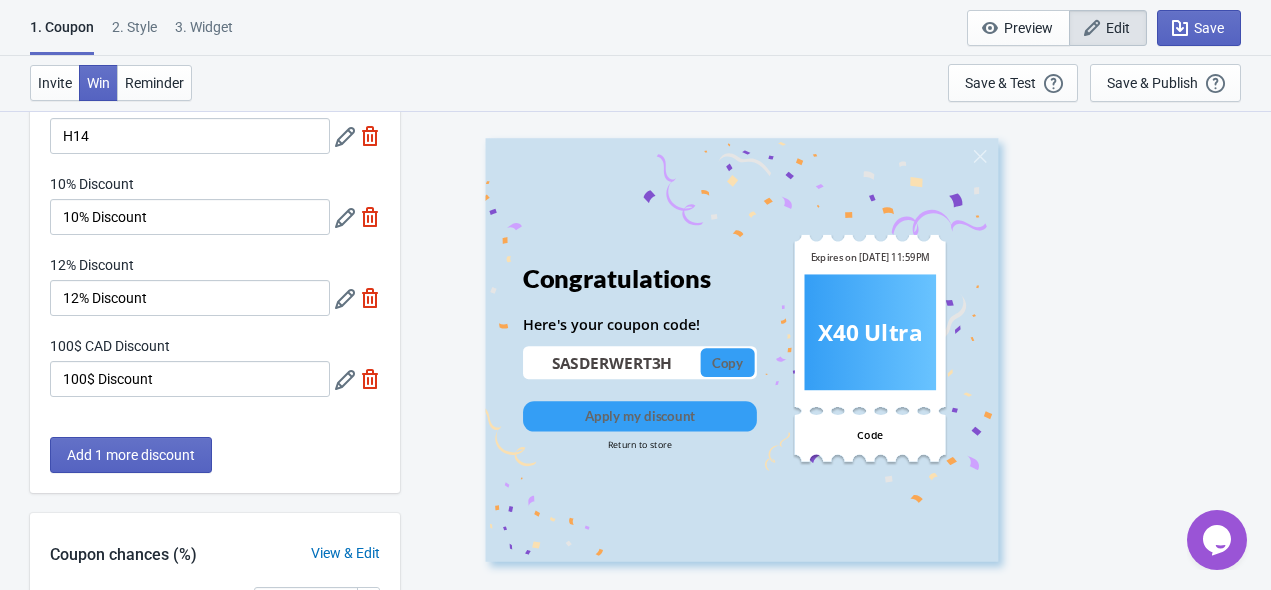 scroll, scrollTop: 0, scrollLeft: 0, axis: both 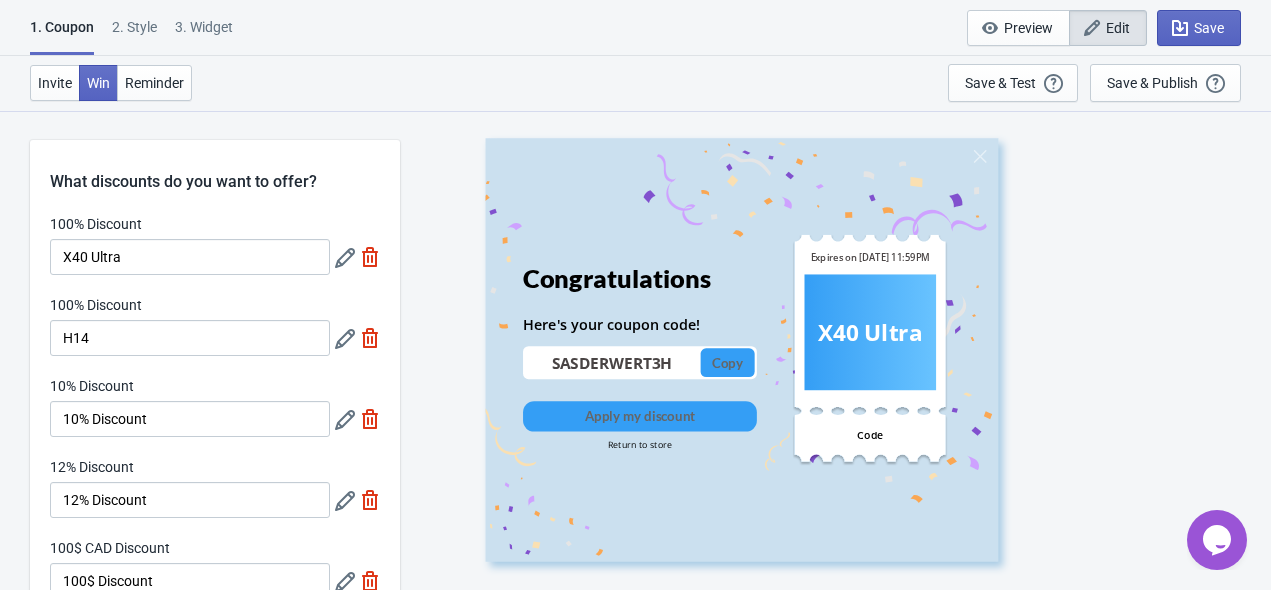 click on "Apply my discount" at bounding box center [639, 415] 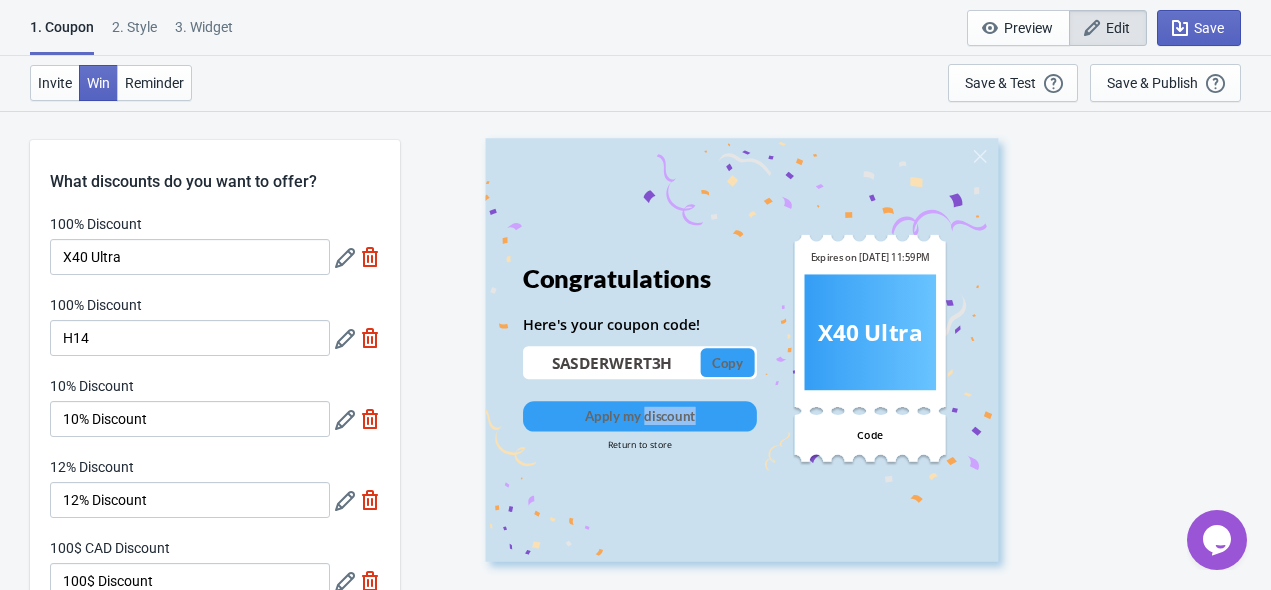 click on "Apply my discount" at bounding box center (639, 415) 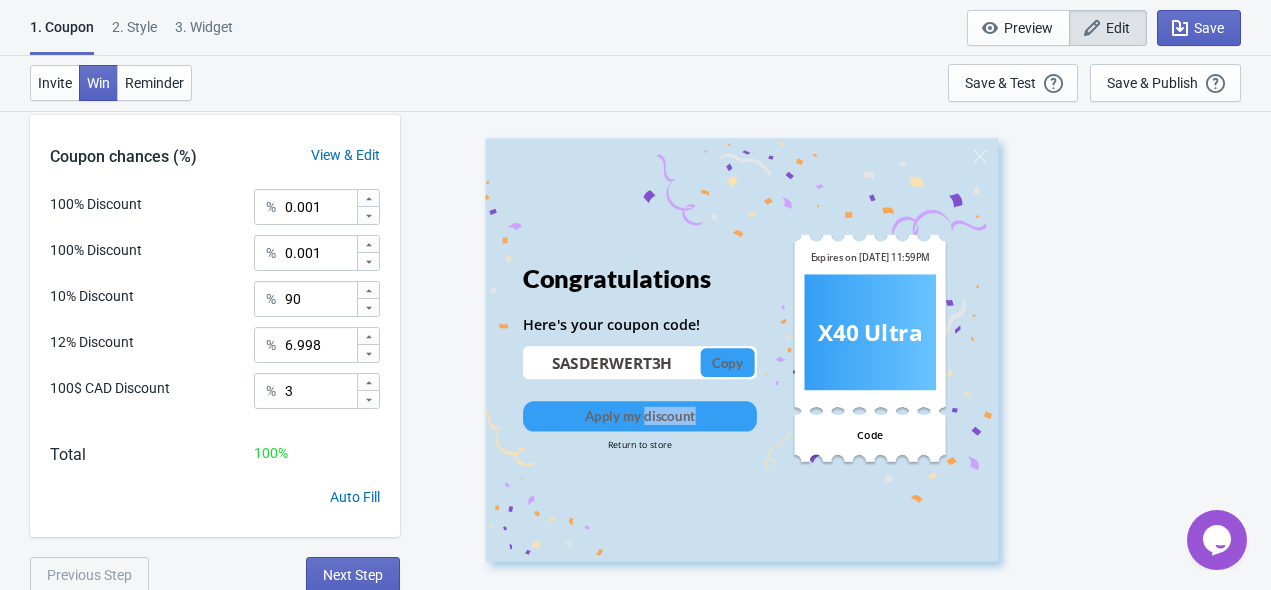 scroll, scrollTop: 602, scrollLeft: 0, axis: vertical 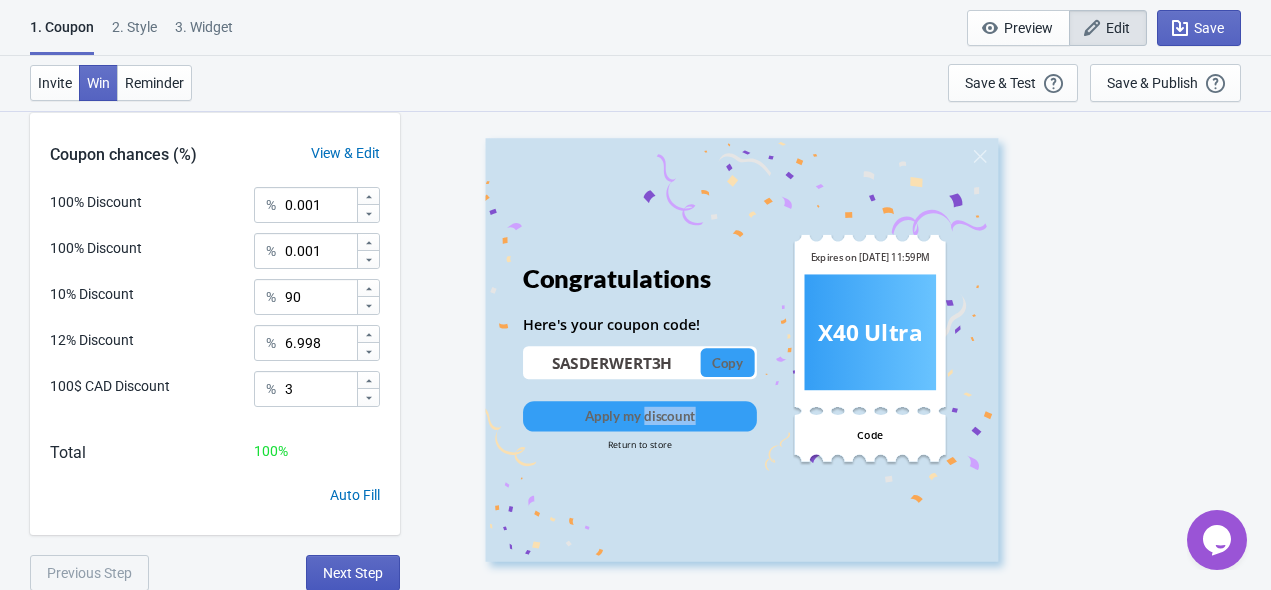 click on "Next Step" at bounding box center [353, 573] 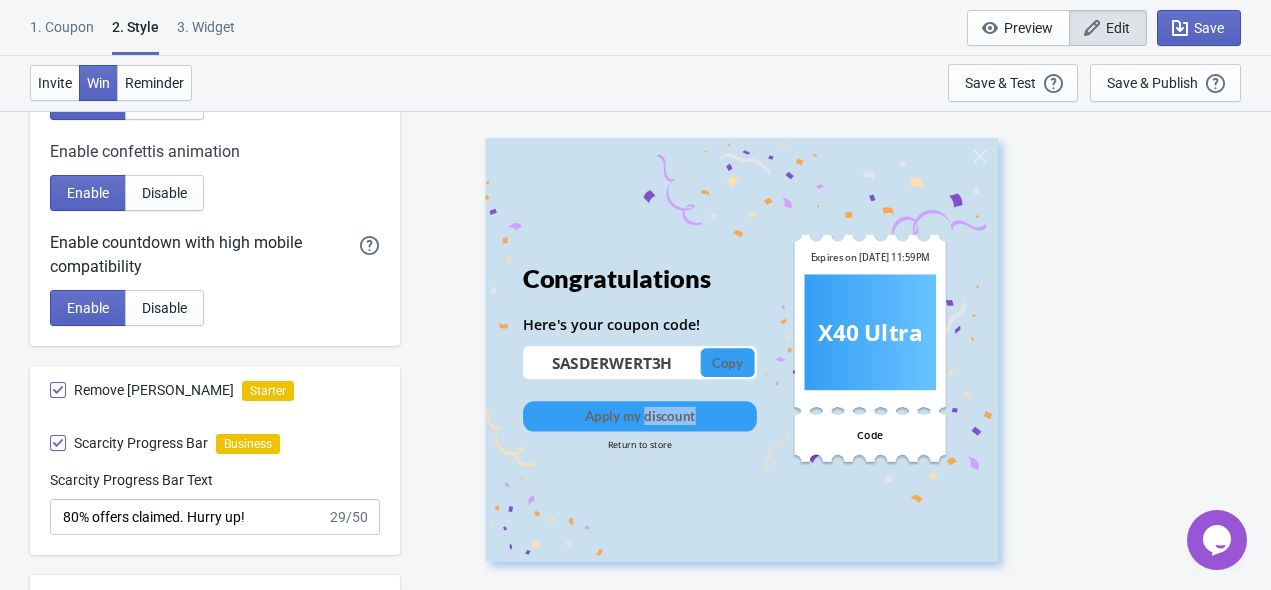 scroll, scrollTop: 552, scrollLeft: 0, axis: vertical 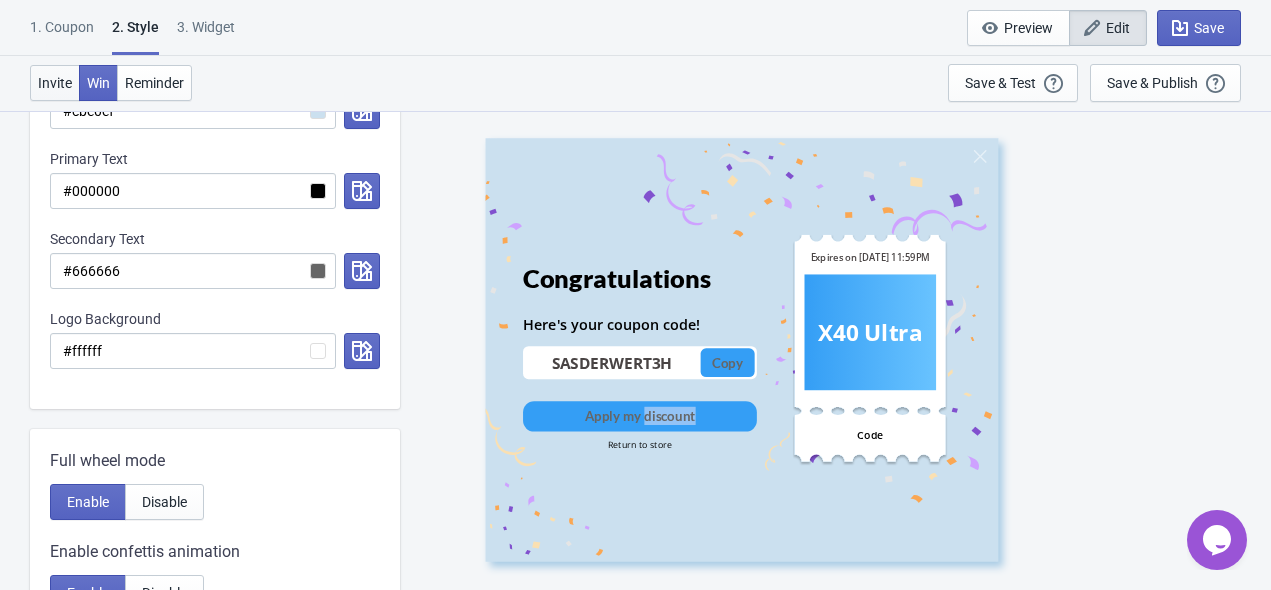 click on "Invite" at bounding box center [55, 83] 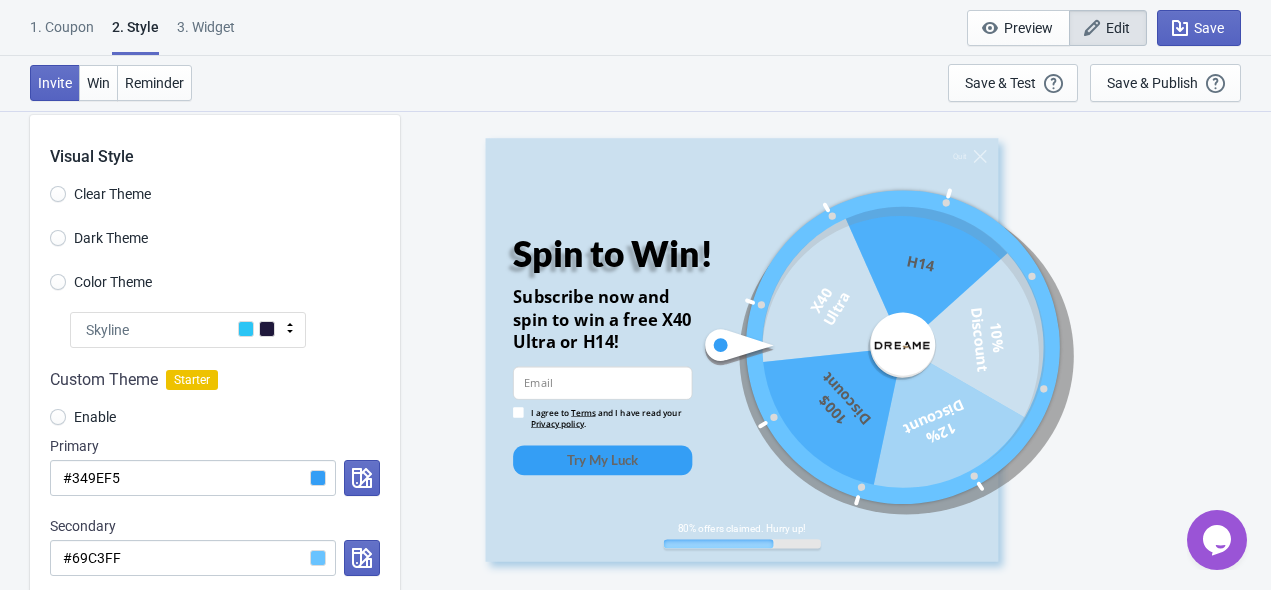 scroll, scrollTop: 0, scrollLeft: 0, axis: both 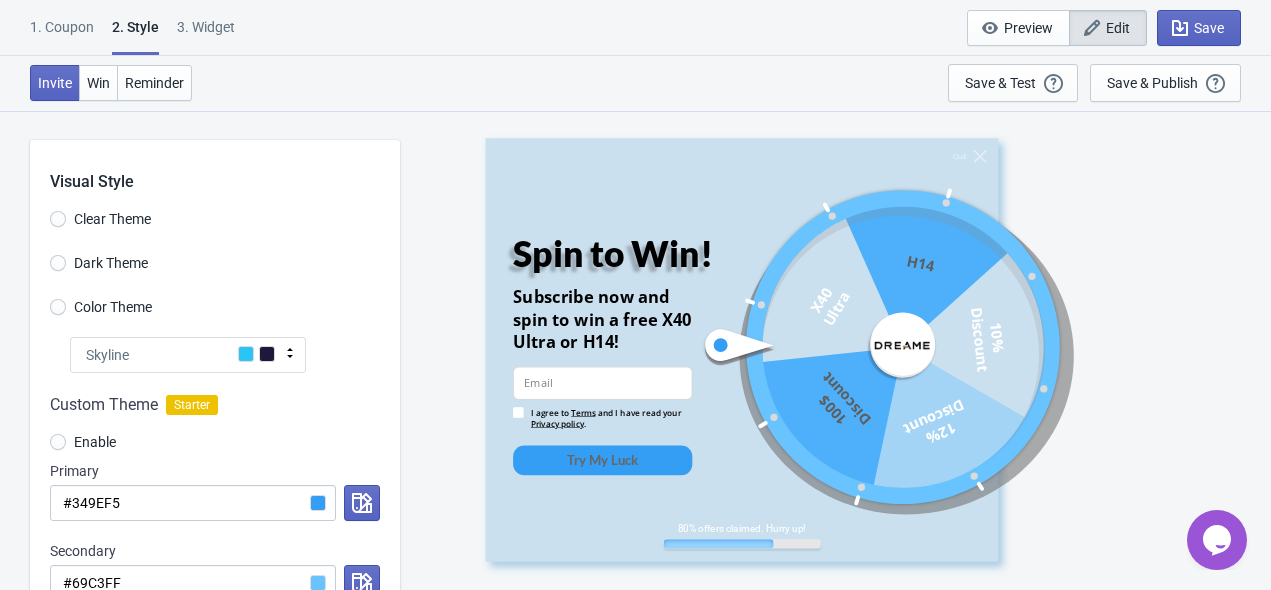 click on "1. Coupon" at bounding box center [62, 34] 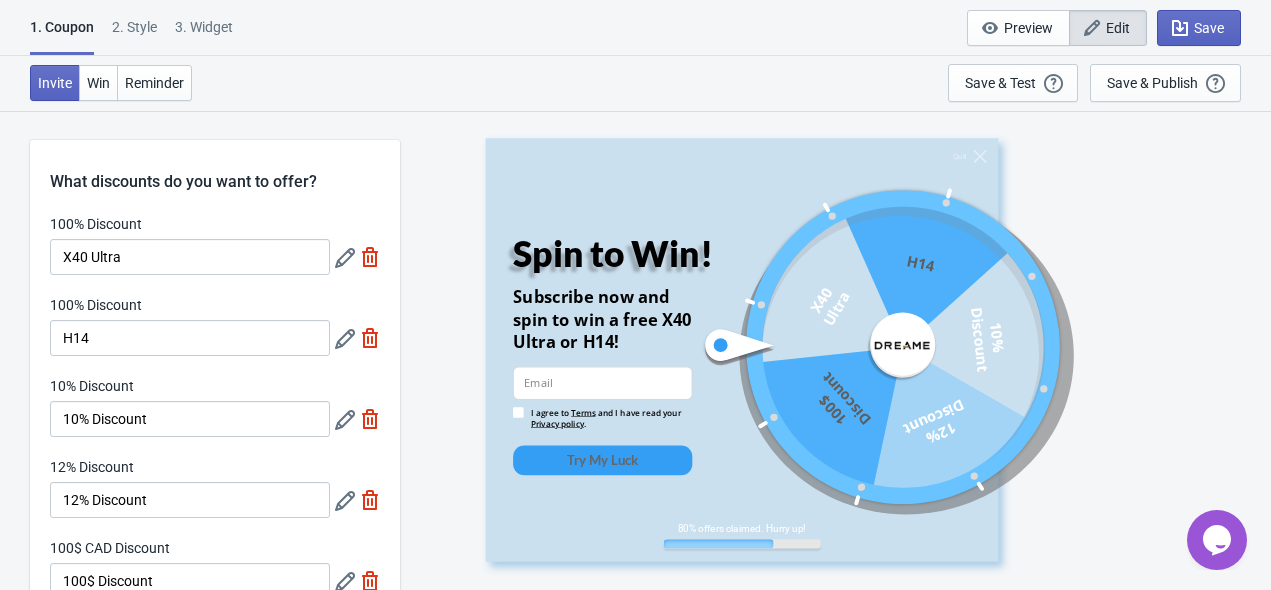 click on "2 . Style" at bounding box center [134, 34] 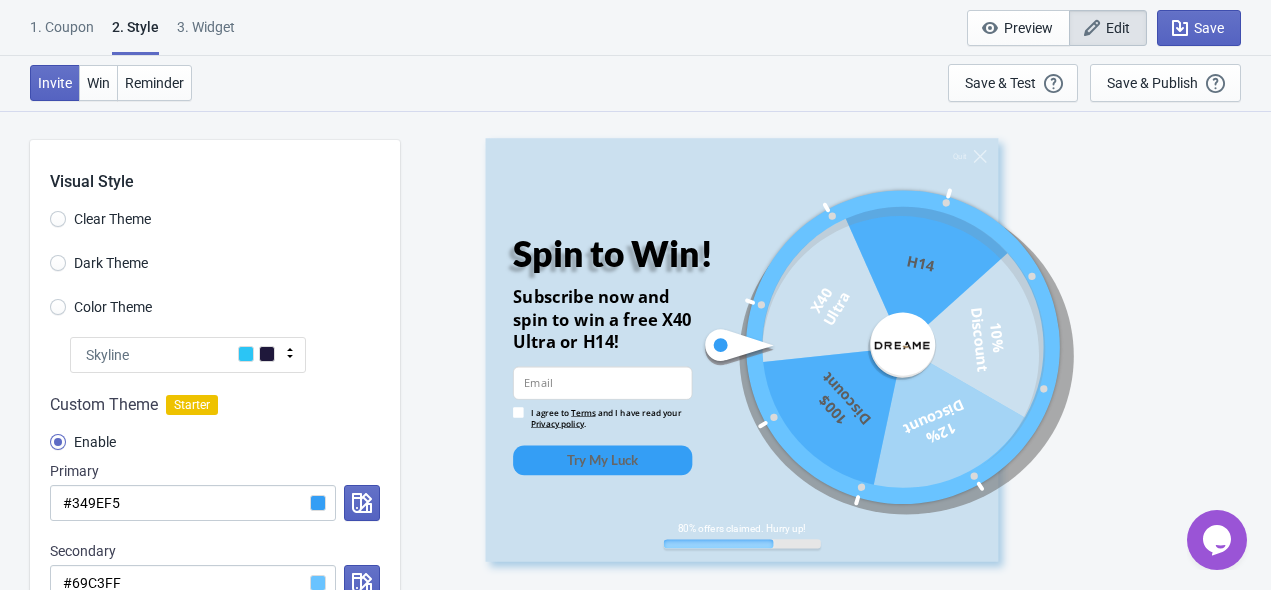 scroll, scrollTop: 0, scrollLeft: 0, axis: both 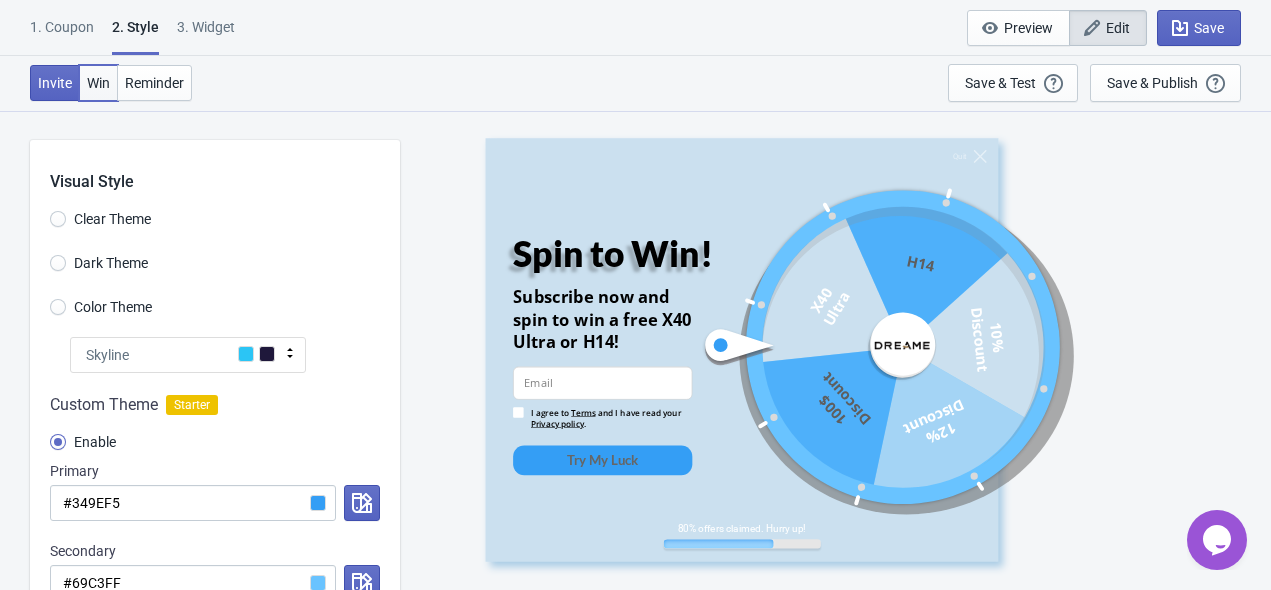 click on "Win" at bounding box center (98, 83) 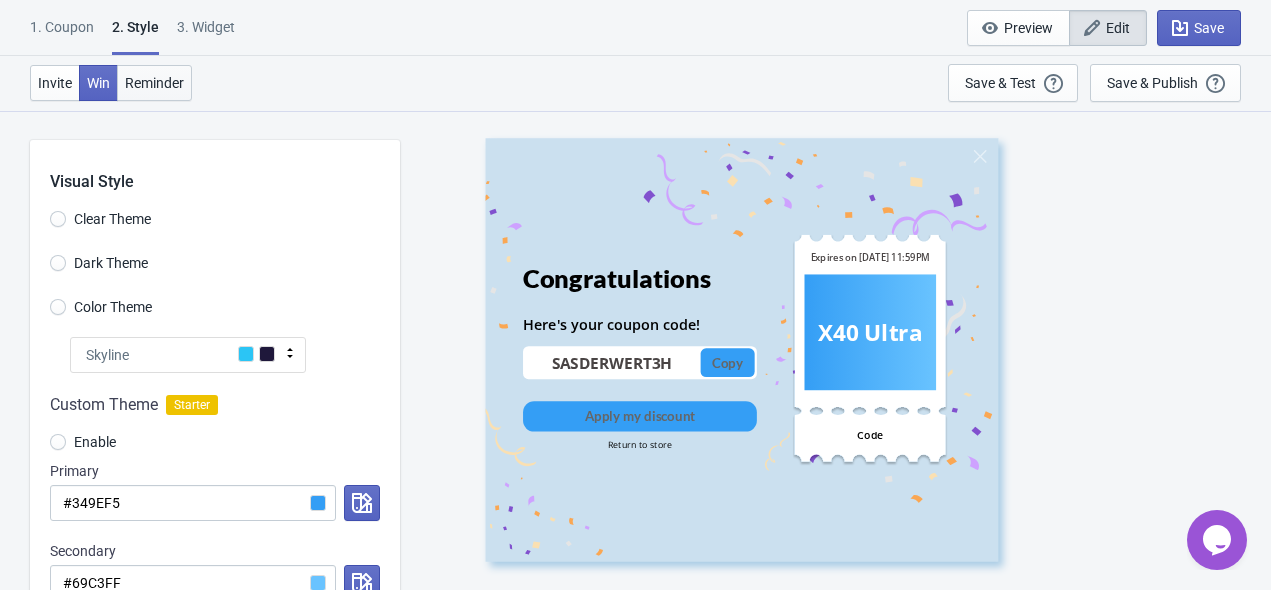 click on "Reminder" at bounding box center (154, 83) 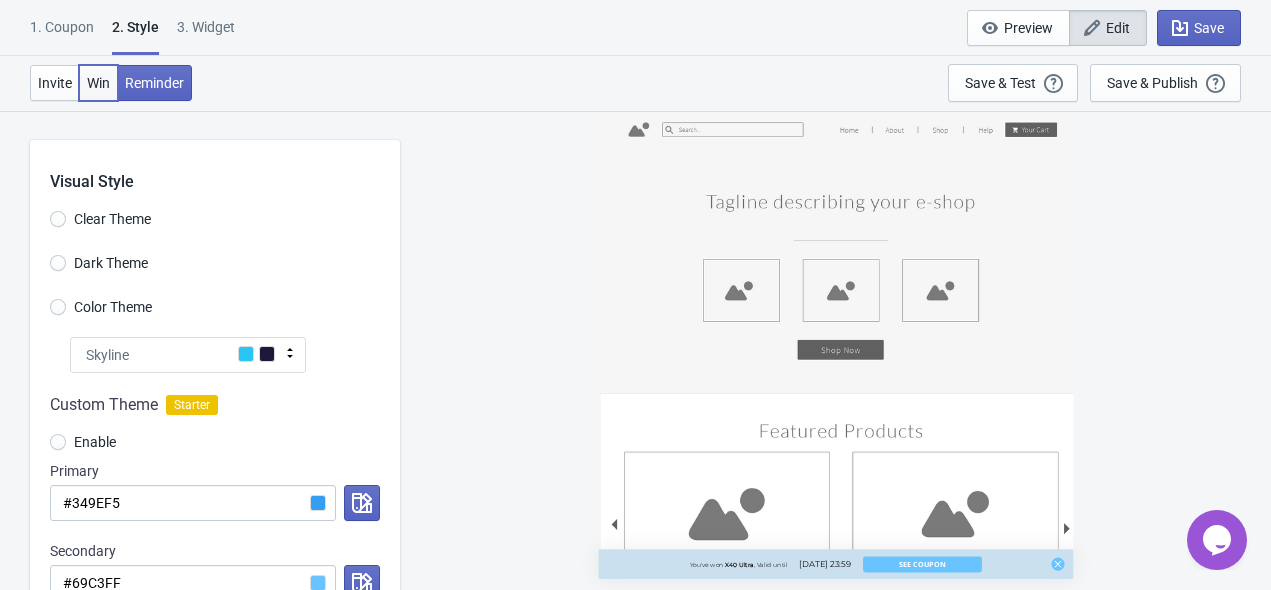 click on "Win" at bounding box center (98, 83) 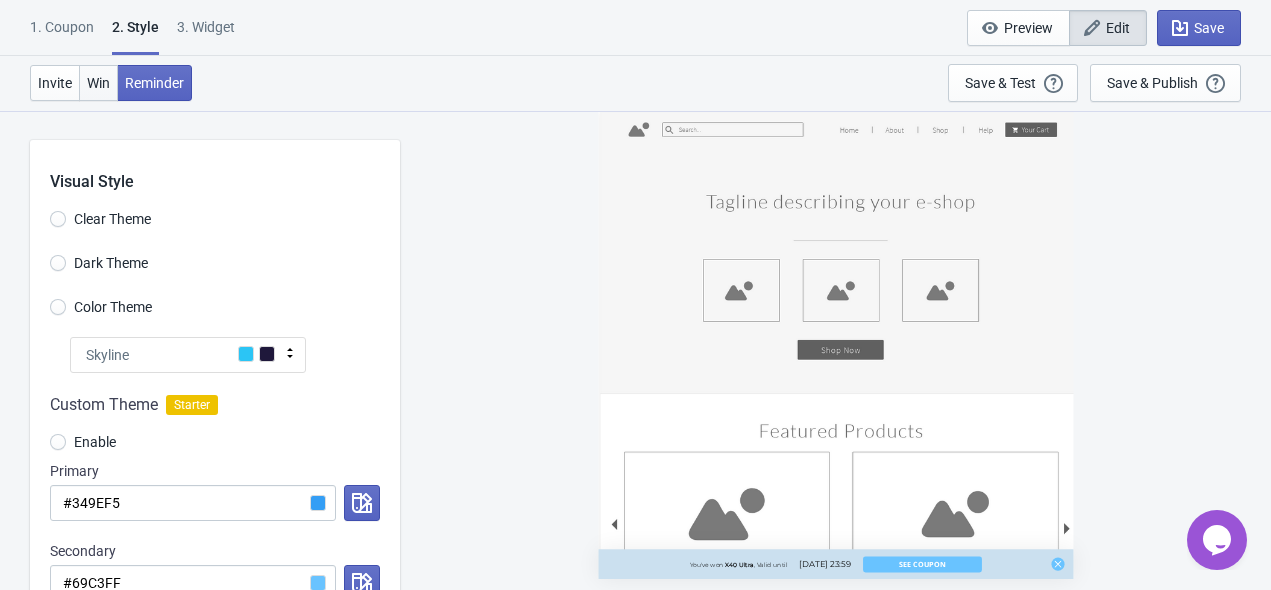 radio on "true" 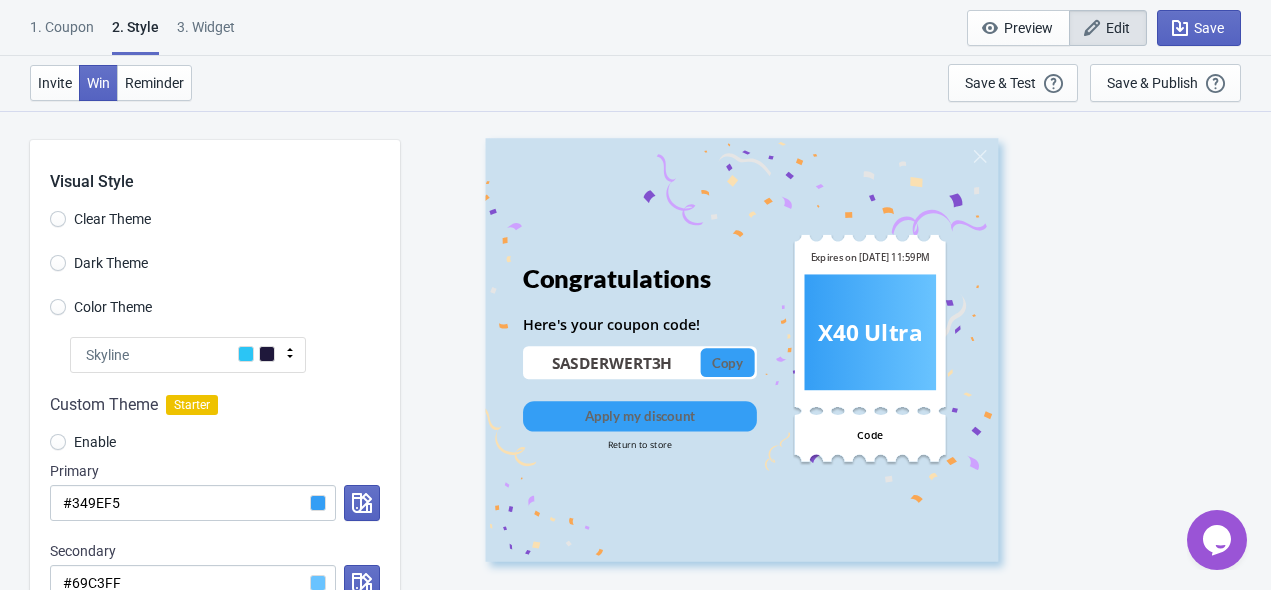 click on "1. Coupon" at bounding box center [62, 34] 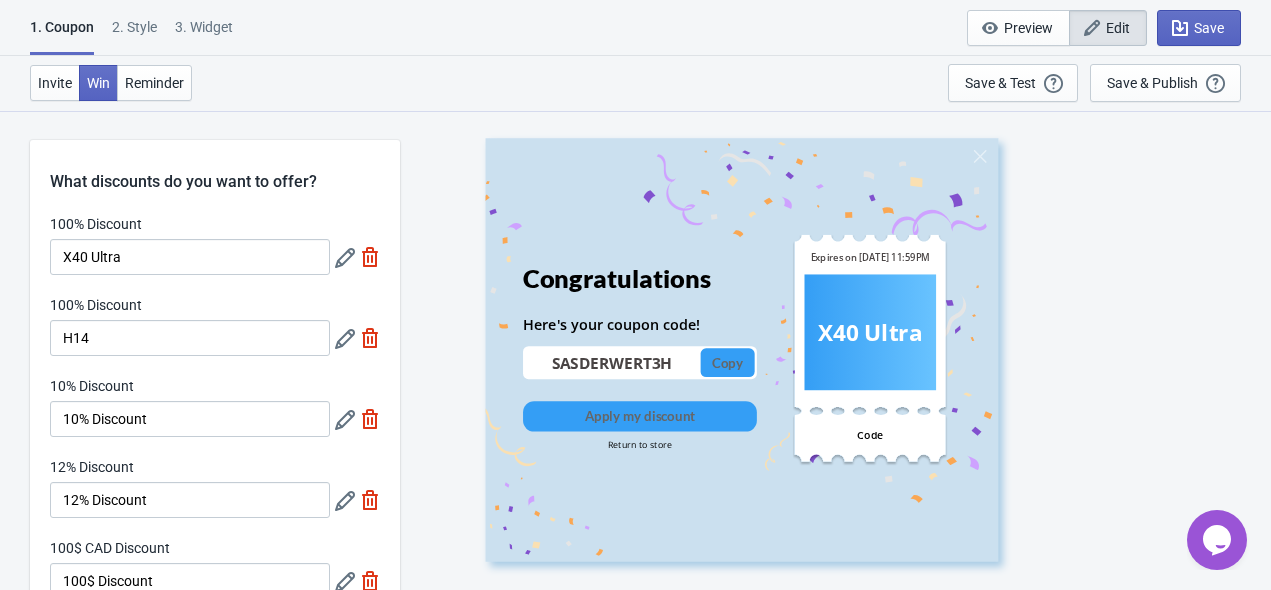click on "1. Coupon" at bounding box center (62, 36) 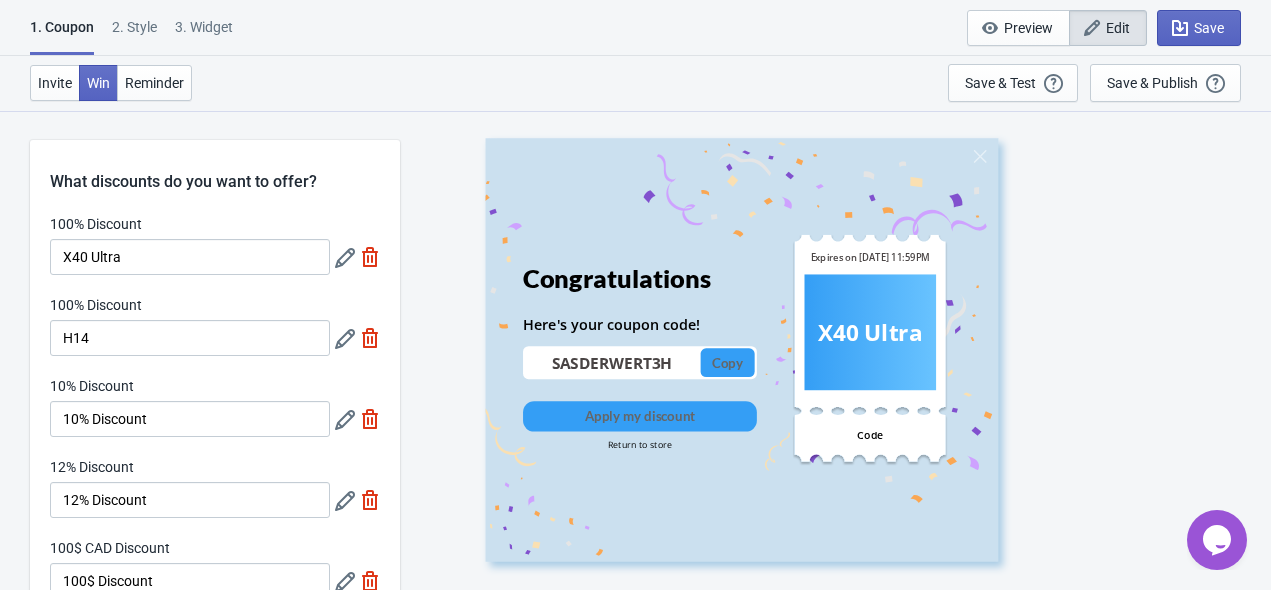 click on "SASDERWERT3H" at bounding box center (612, 361) 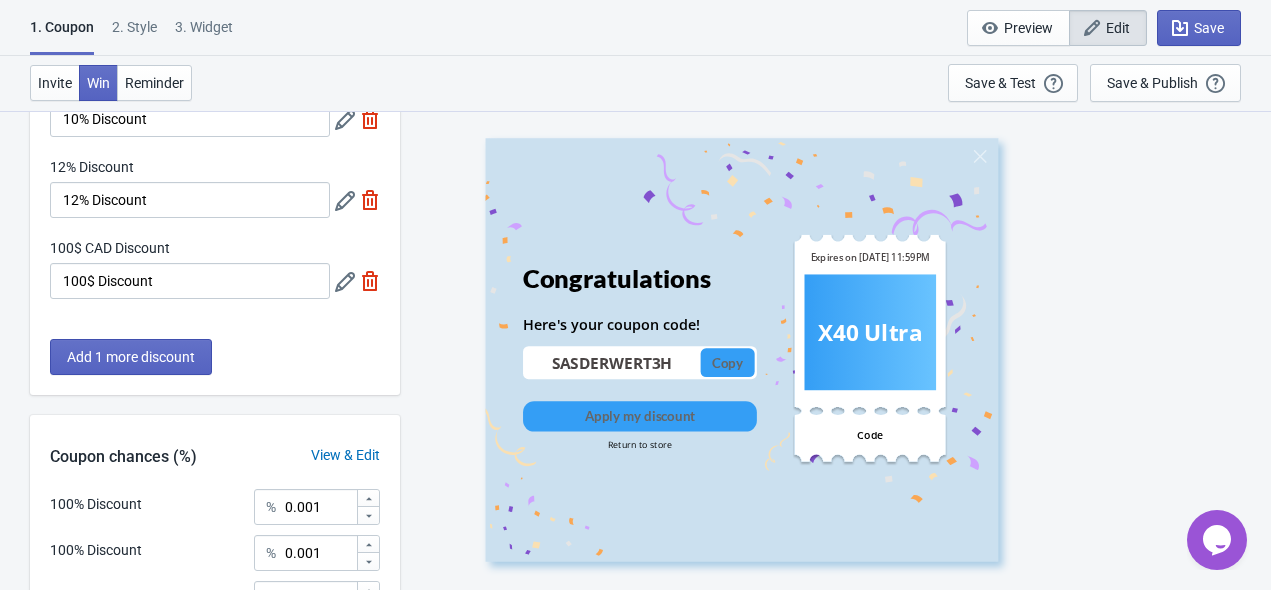 scroll, scrollTop: 602, scrollLeft: 0, axis: vertical 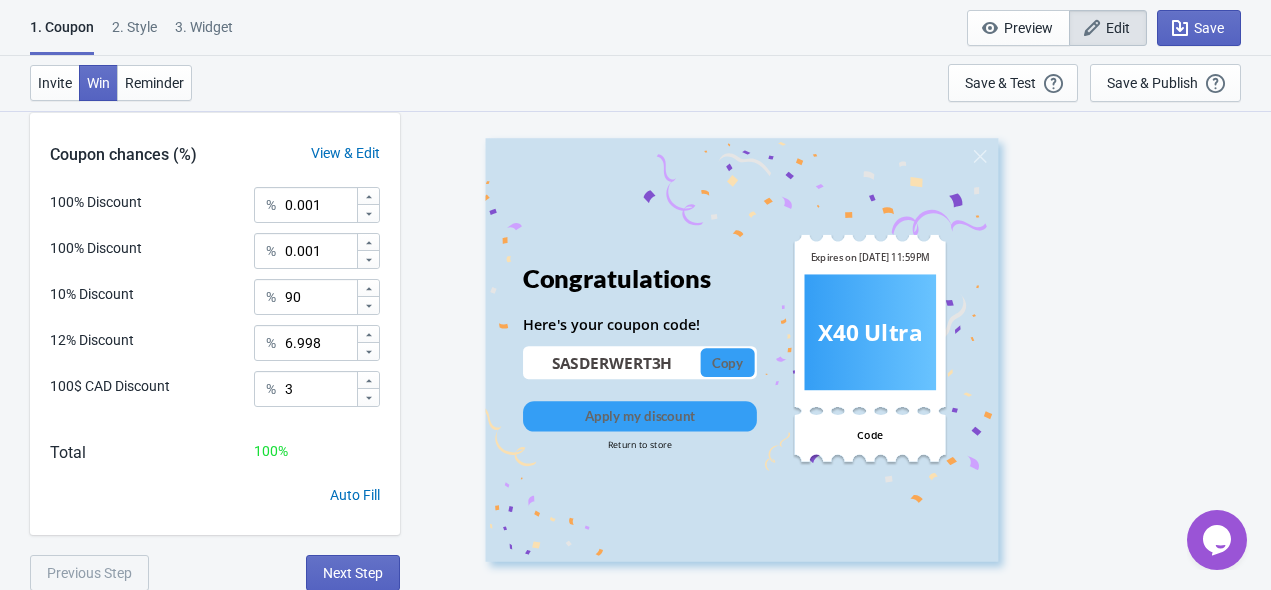 click on "View & Edit" at bounding box center [345, 153] 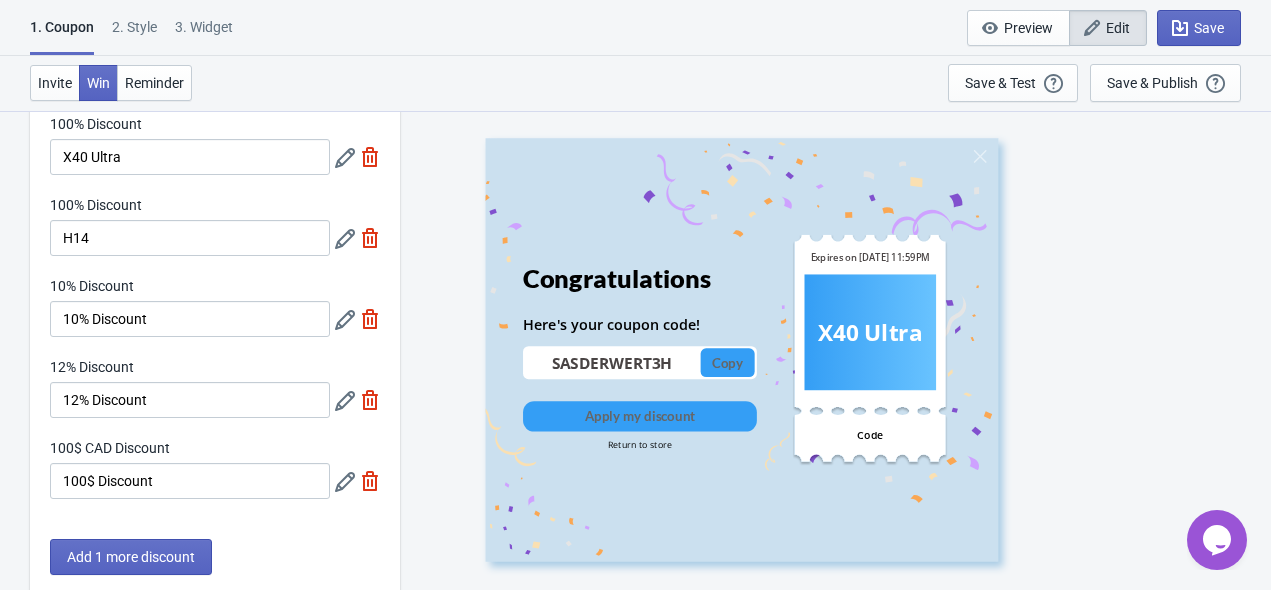 scroll, scrollTop: 0, scrollLeft: 0, axis: both 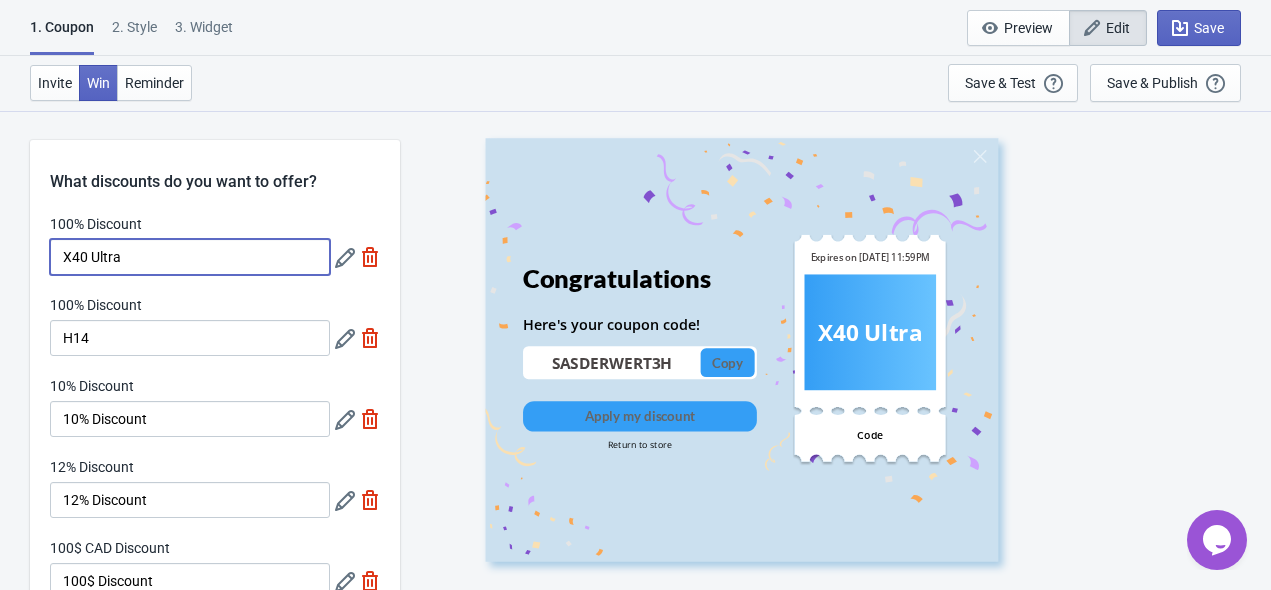 click on "X40 Ultra" at bounding box center (190, 257) 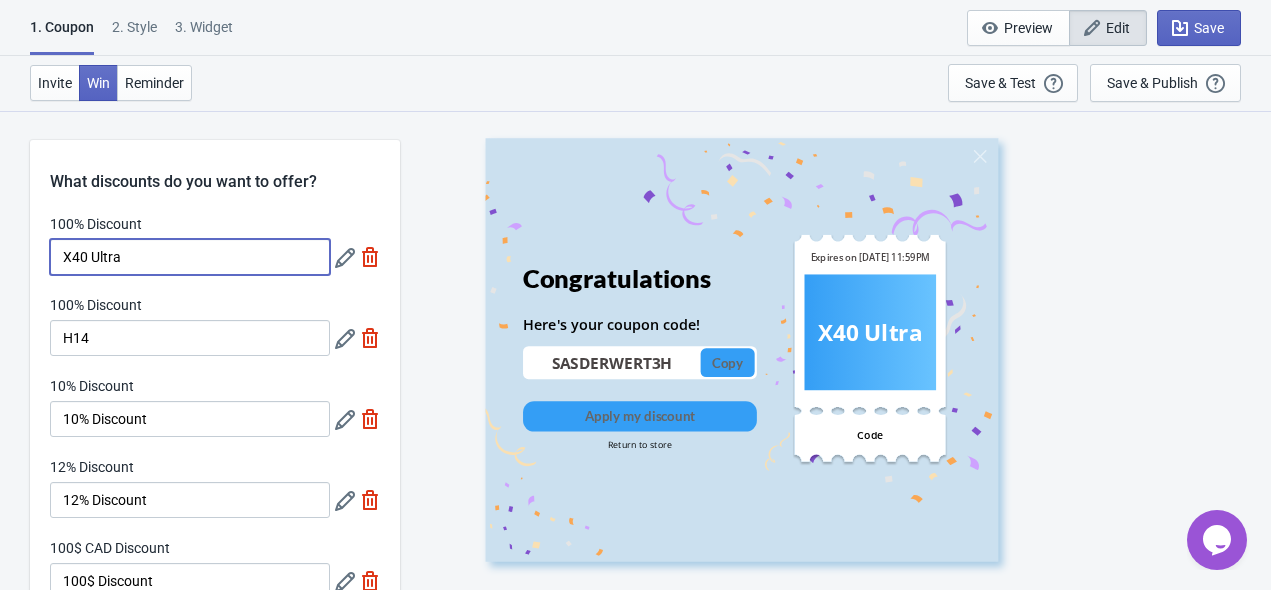 scroll, scrollTop: 254, scrollLeft: 0, axis: vertical 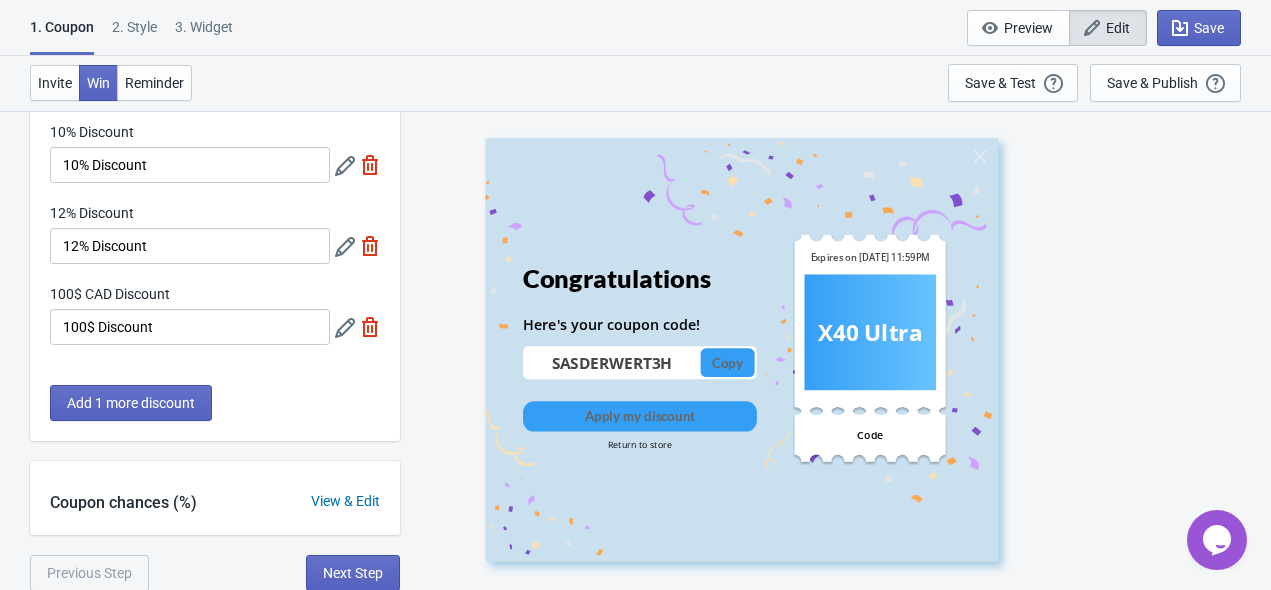 click on "View & Edit" at bounding box center (345, 501) 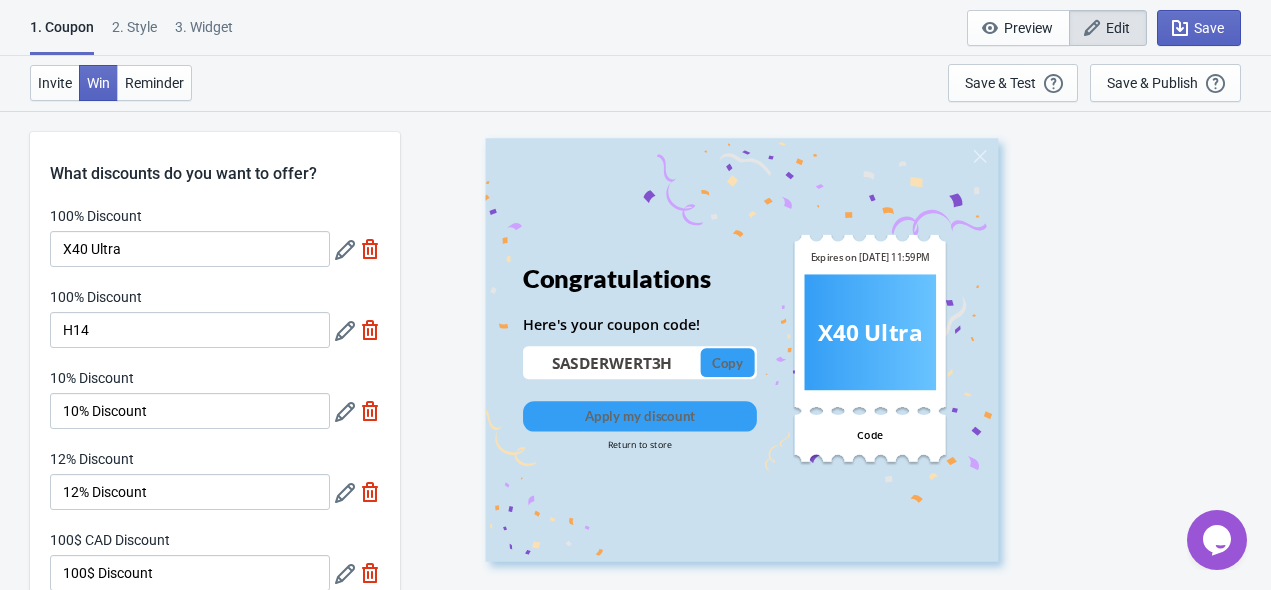 scroll, scrollTop: 0, scrollLeft: 0, axis: both 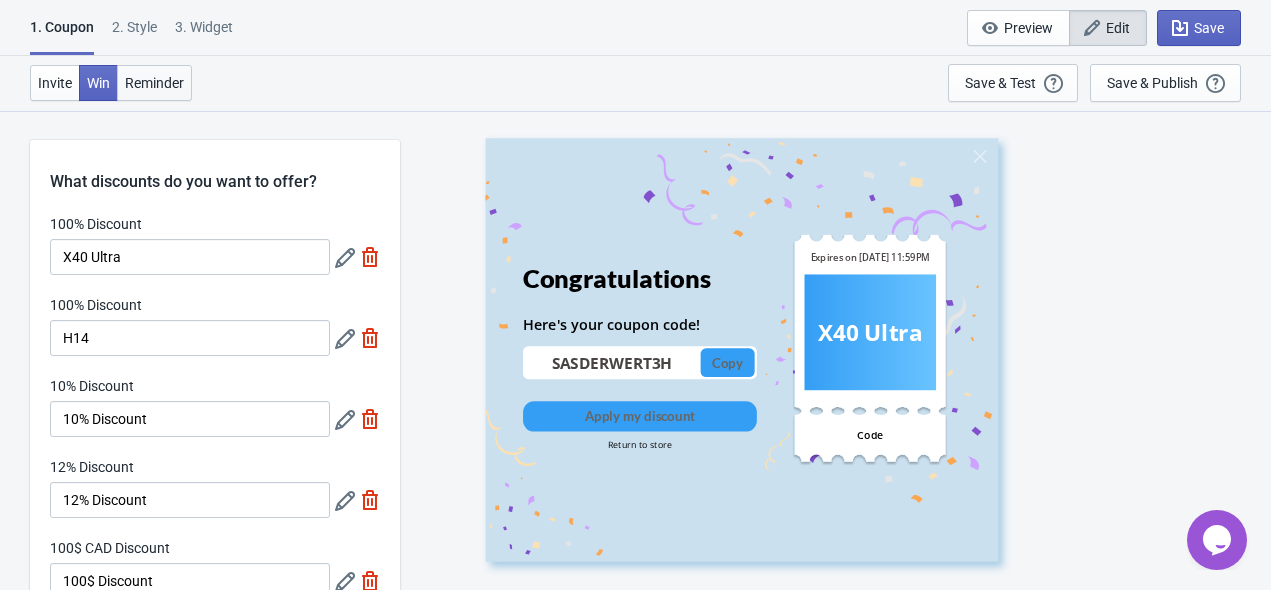 click on "Reminder" at bounding box center [154, 83] 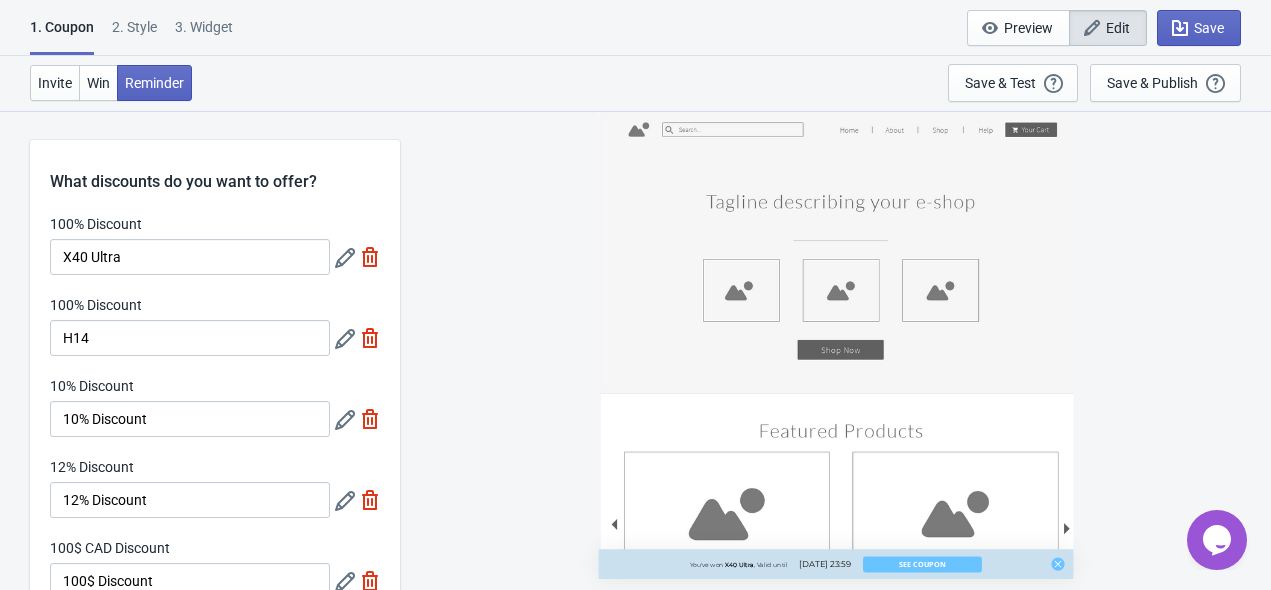 scroll, scrollTop: 0, scrollLeft: 0, axis: both 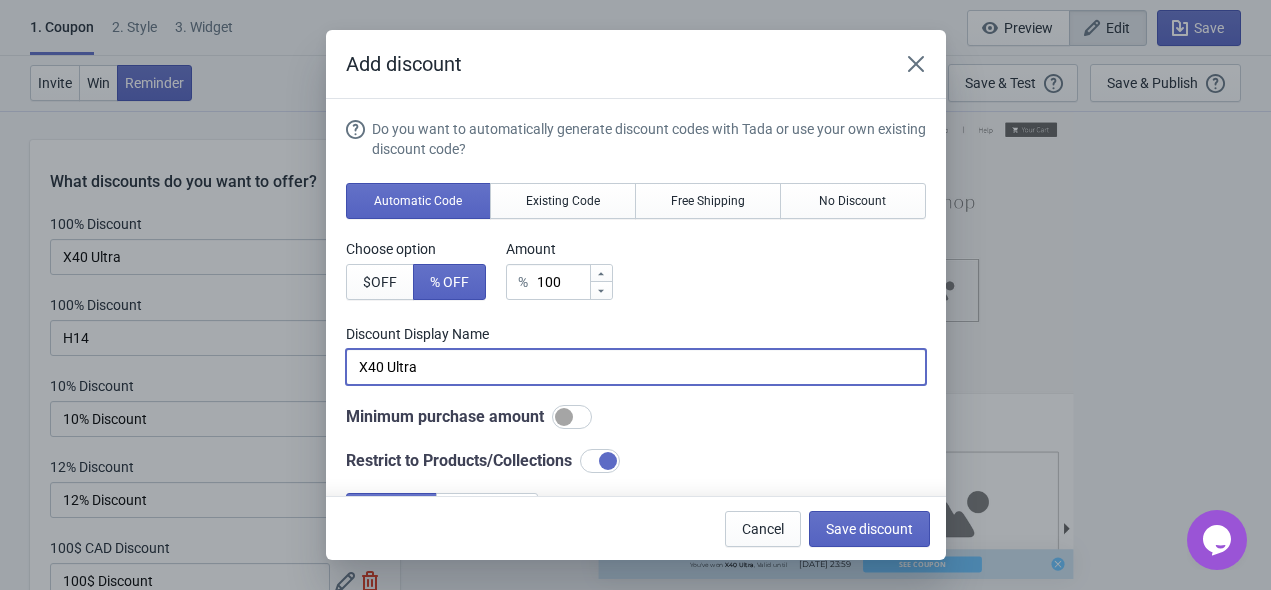 click on "X40 Ultra" at bounding box center (636, 367) 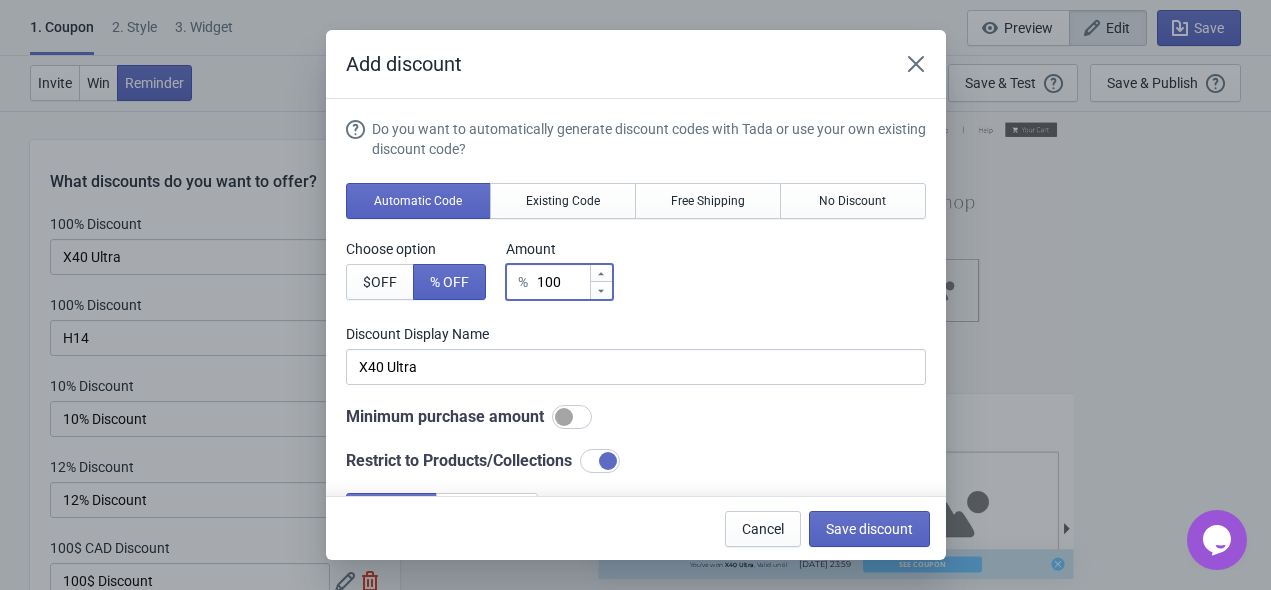 click on "100" at bounding box center [562, 282] 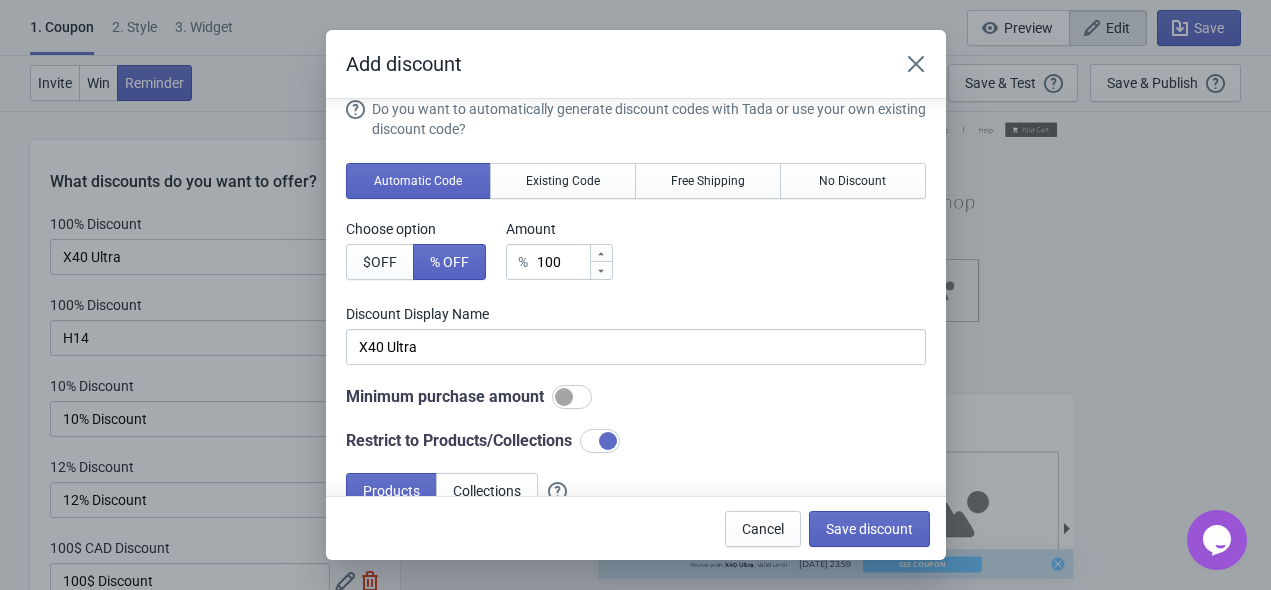 scroll, scrollTop: 0, scrollLeft: 0, axis: both 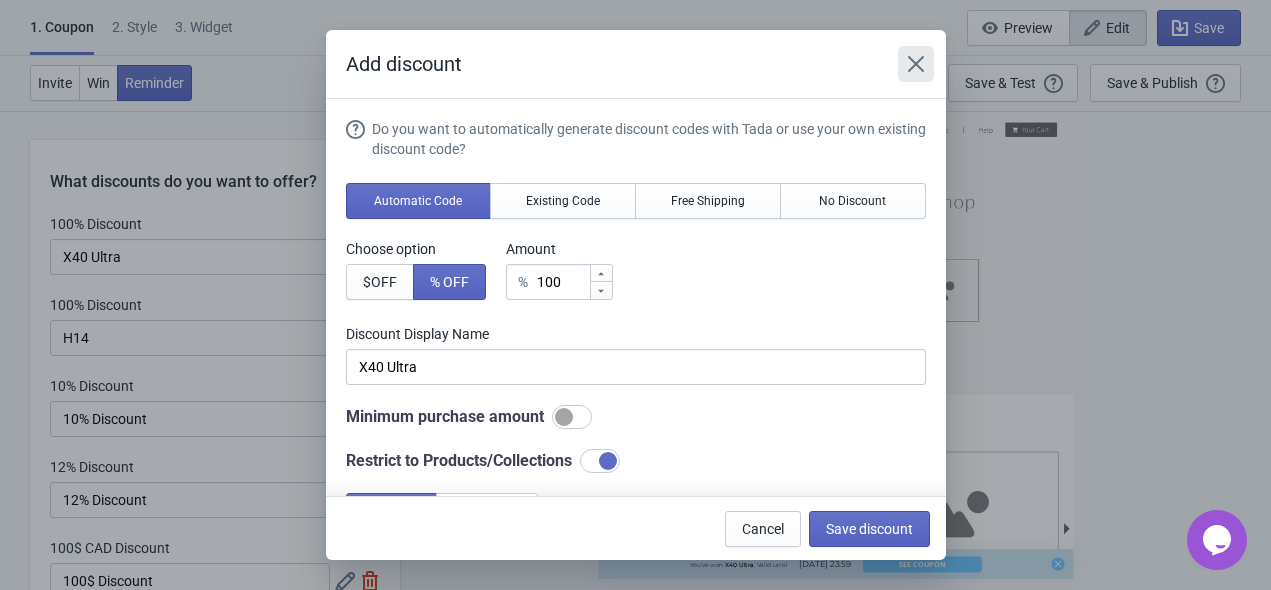 click 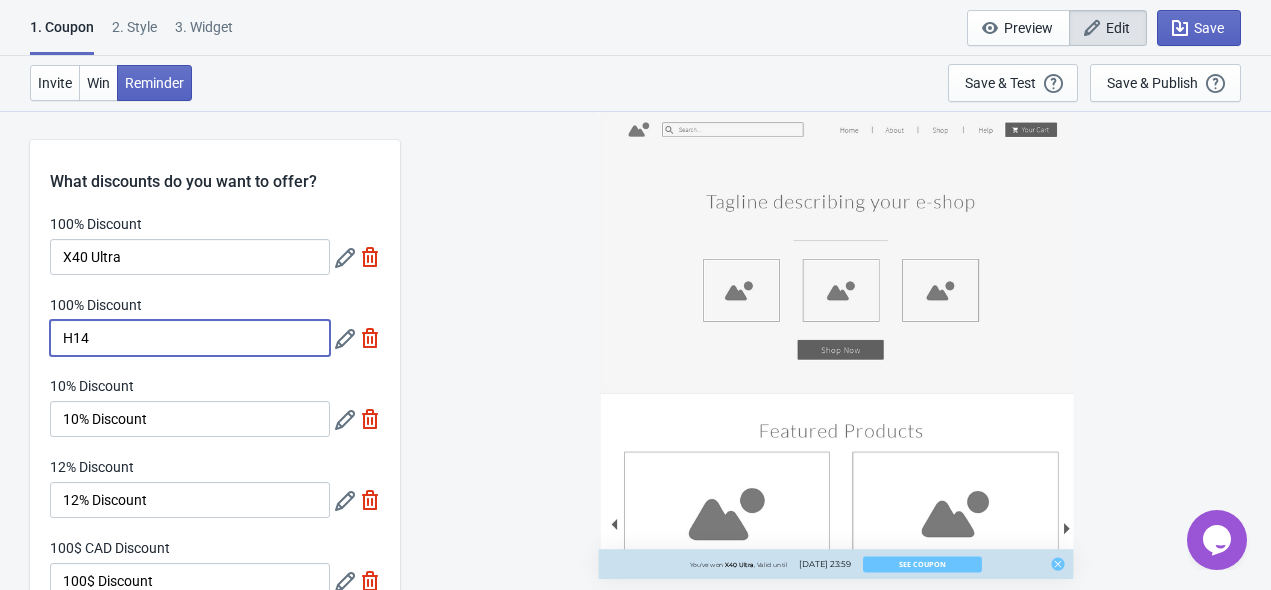 click on "H14" at bounding box center (190, 338) 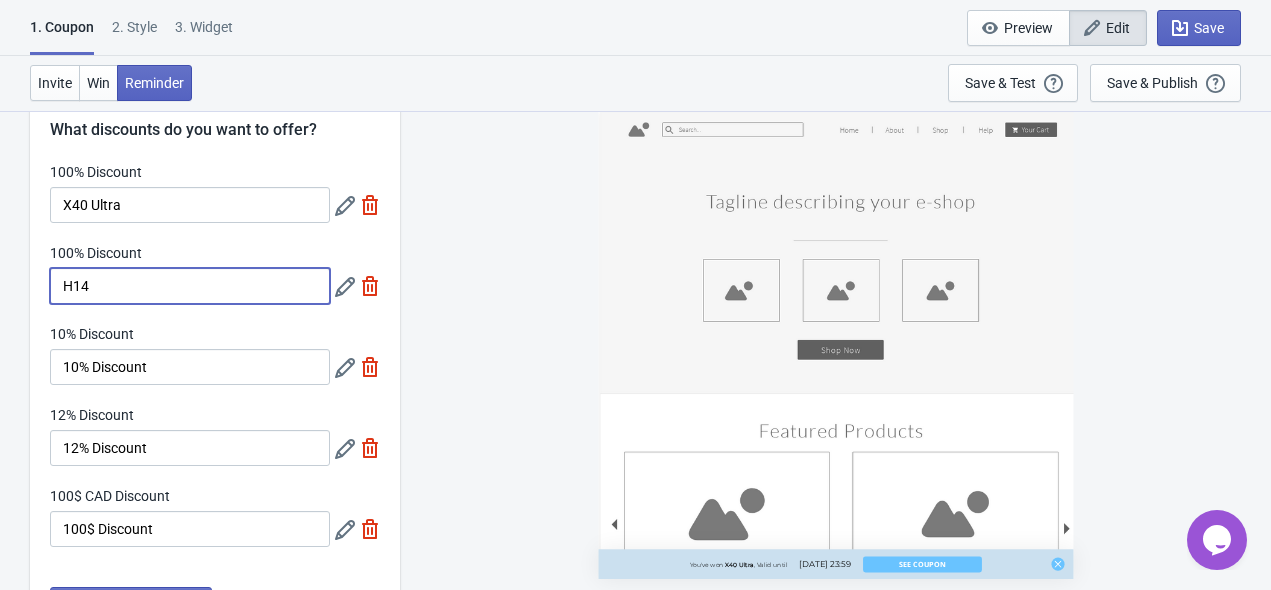 scroll, scrollTop: 100, scrollLeft: 0, axis: vertical 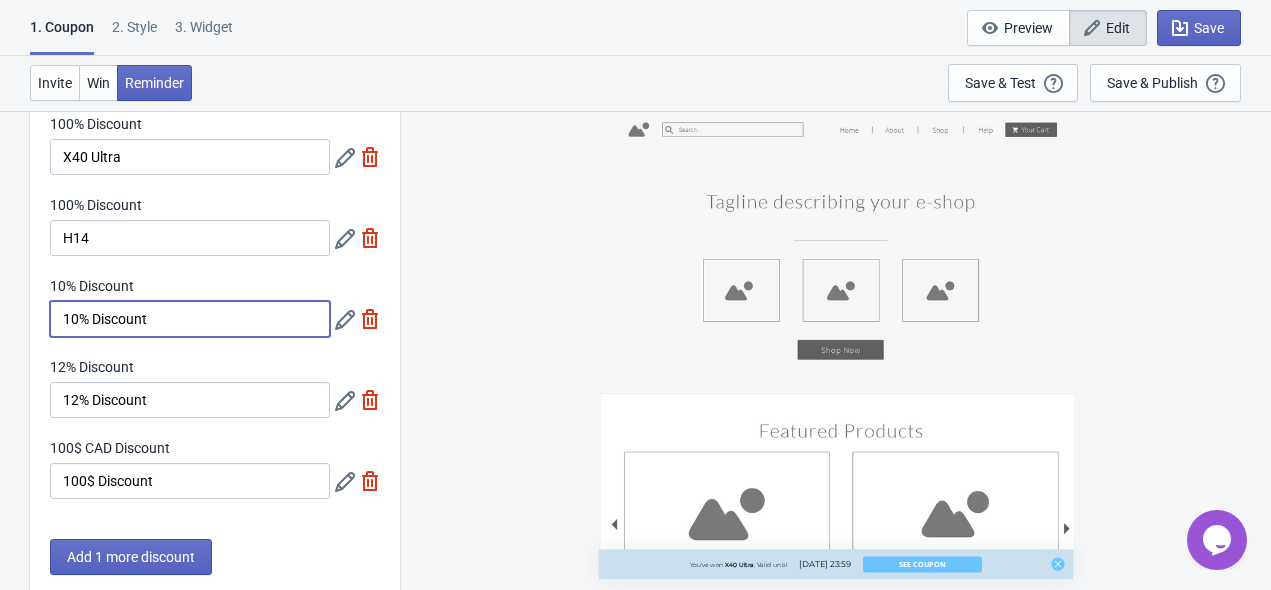 click on "10% Discount" at bounding box center [190, 319] 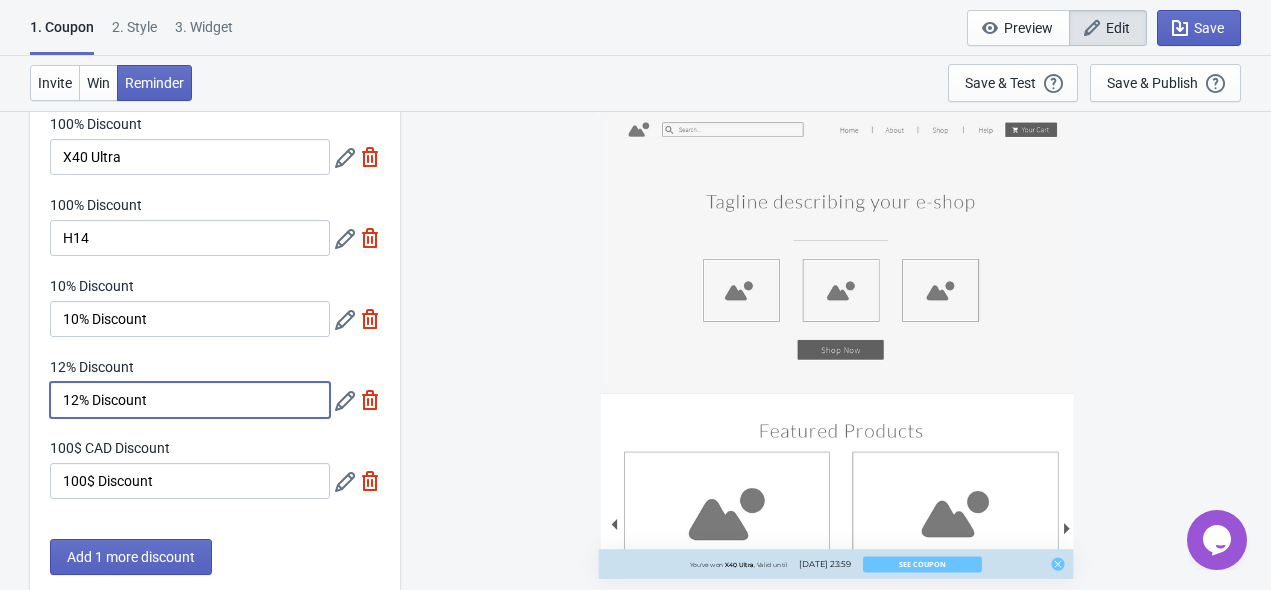 click on "12% Discount" at bounding box center (190, 400) 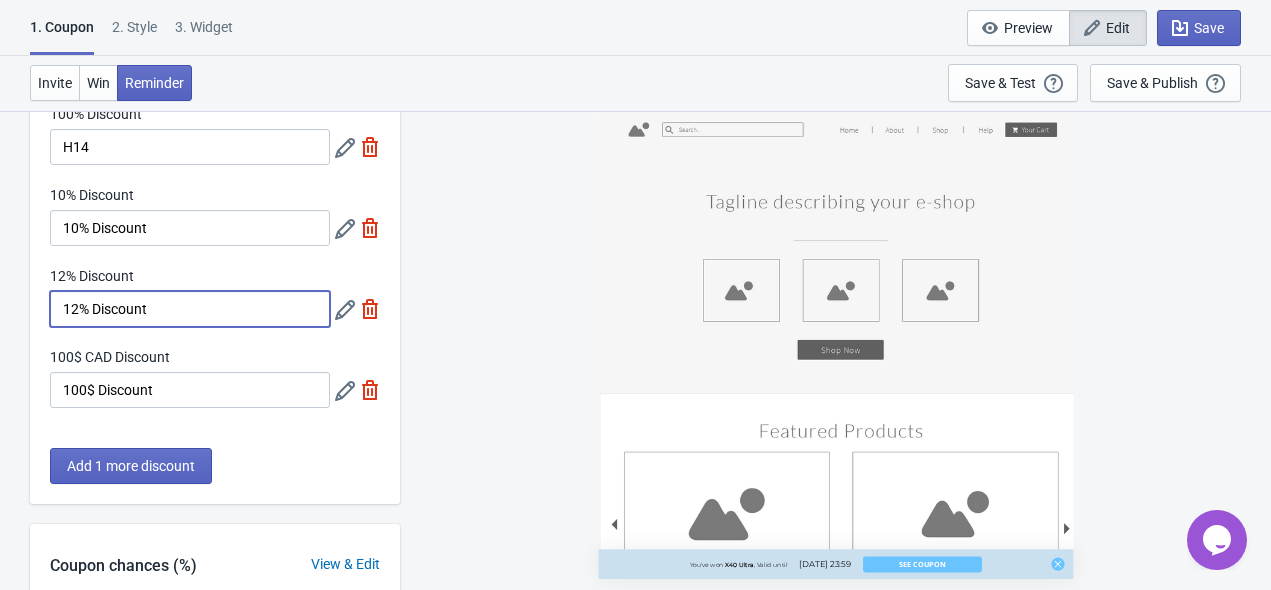 scroll, scrollTop: 300, scrollLeft: 0, axis: vertical 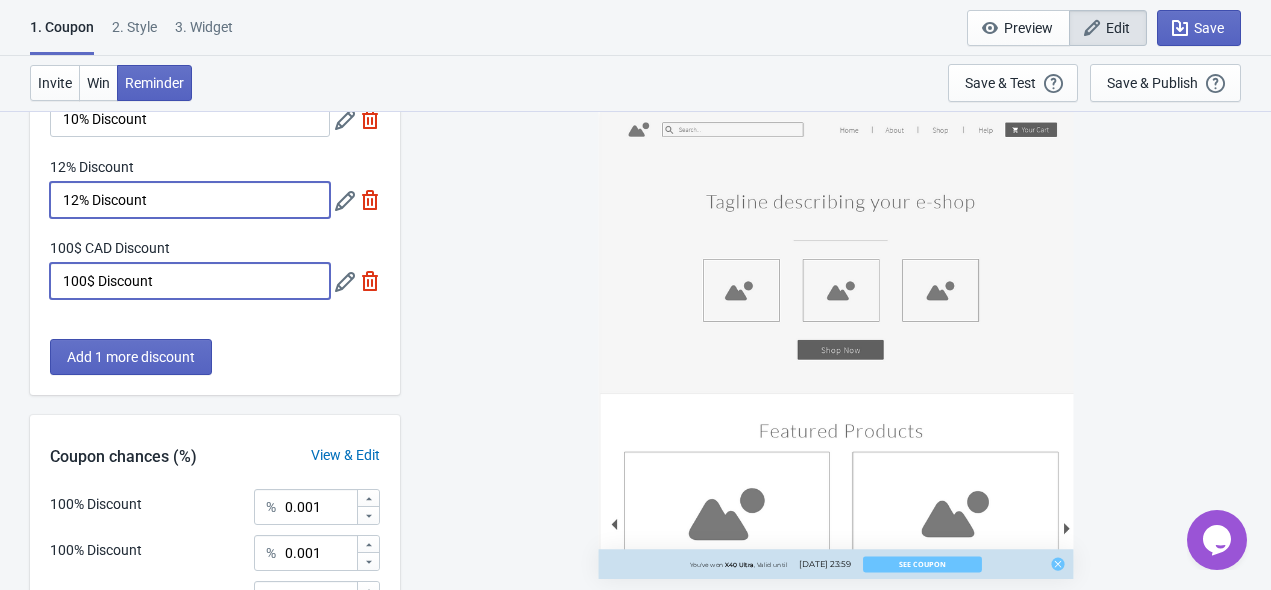 click on "100$ Discount" at bounding box center [190, 281] 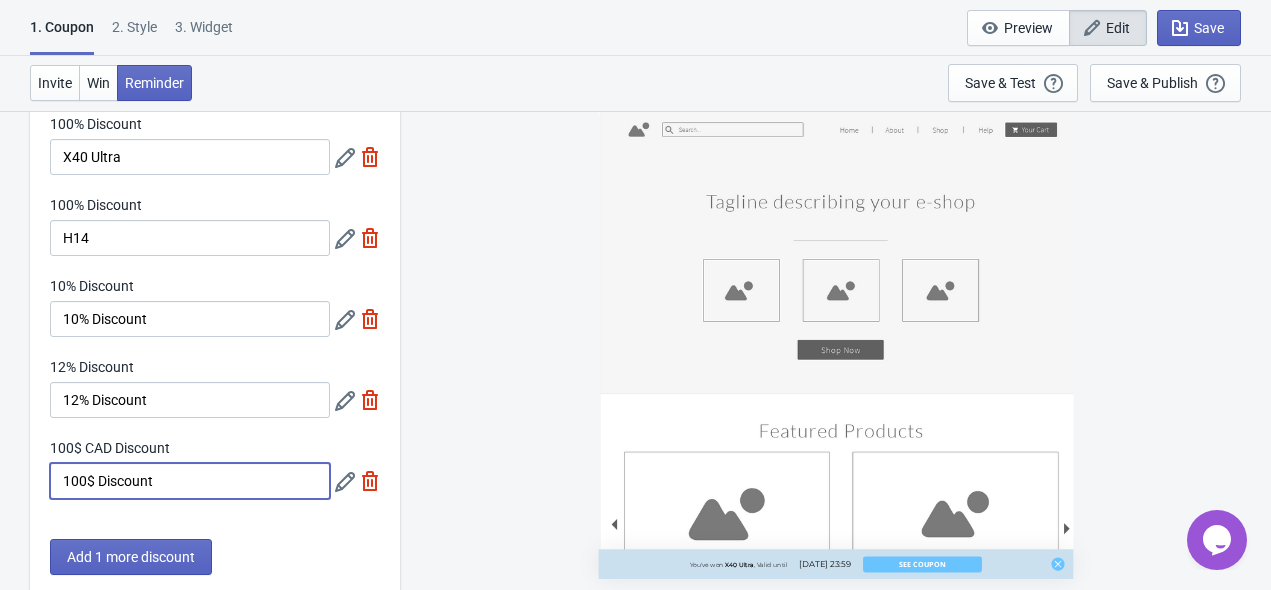 scroll, scrollTop: 0, scrollLeft: 0, axis: both 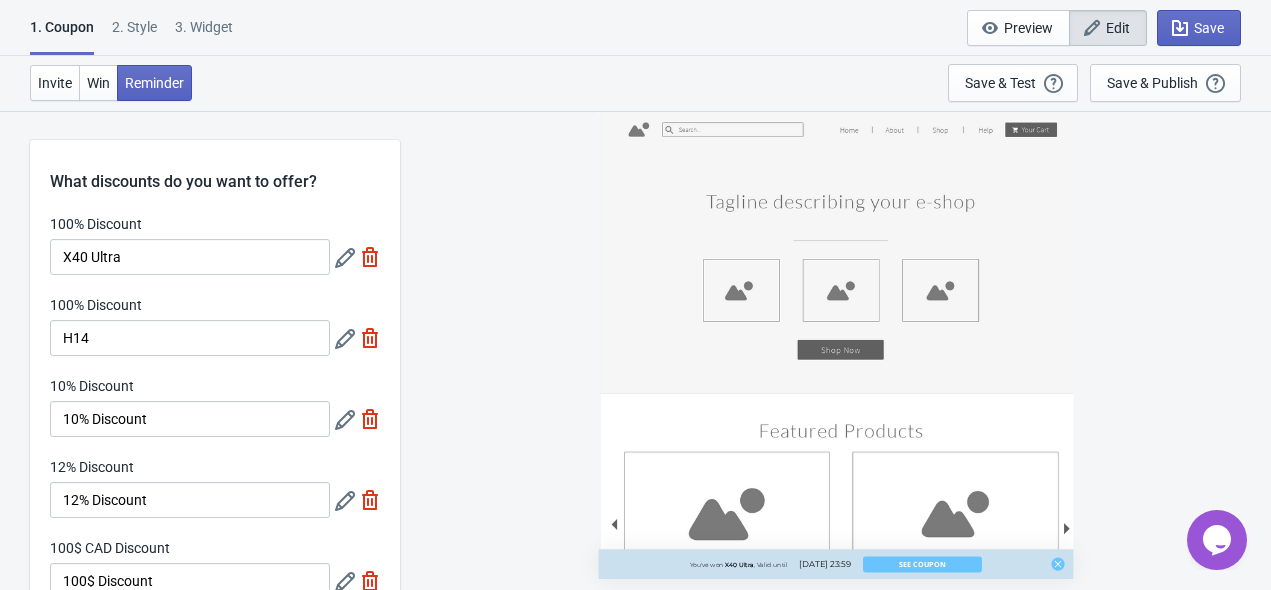 click 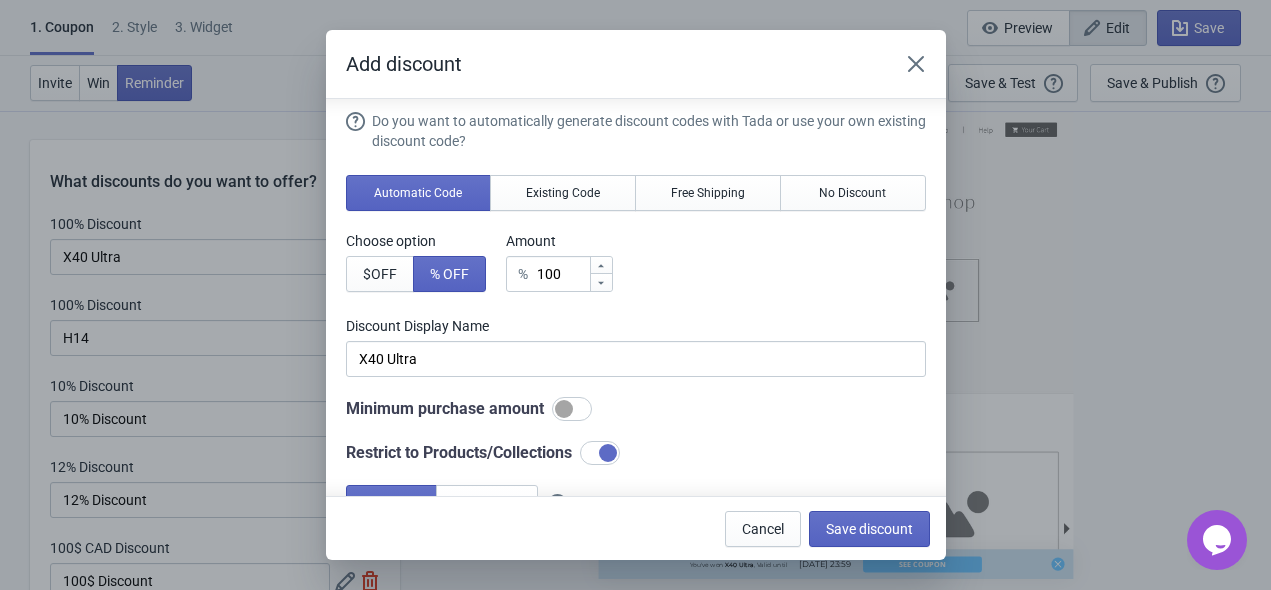 scroll, scrollTop: 0, scrollLeft: 0, axis: both 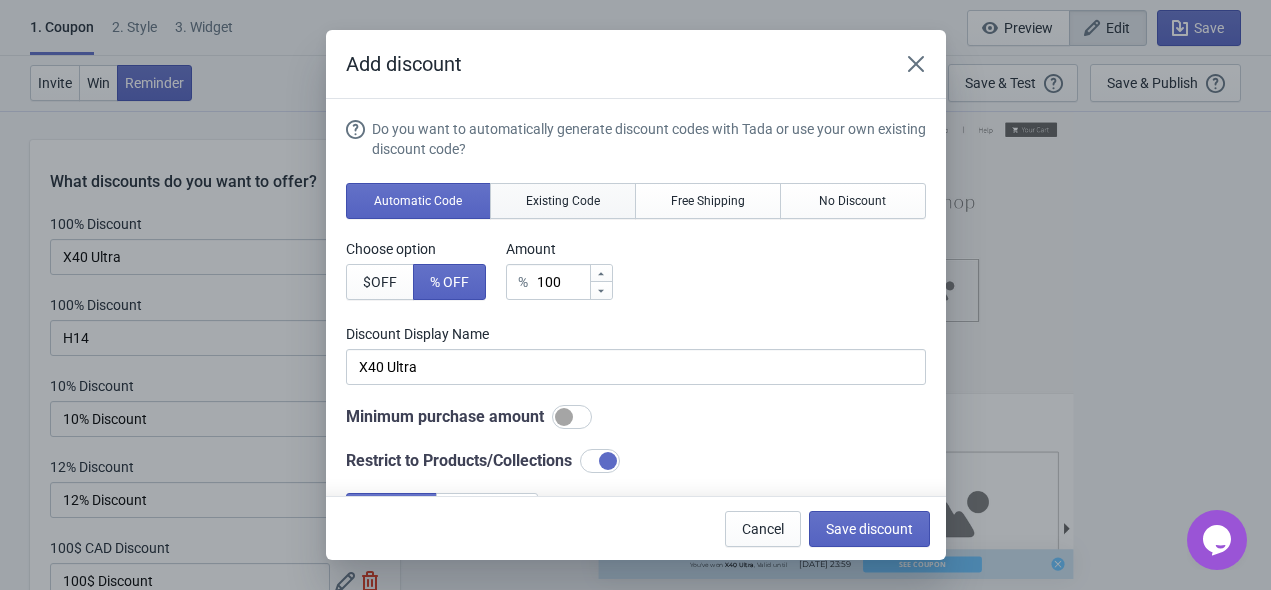 click on "Existing Code" at bounding box center (563, 201) 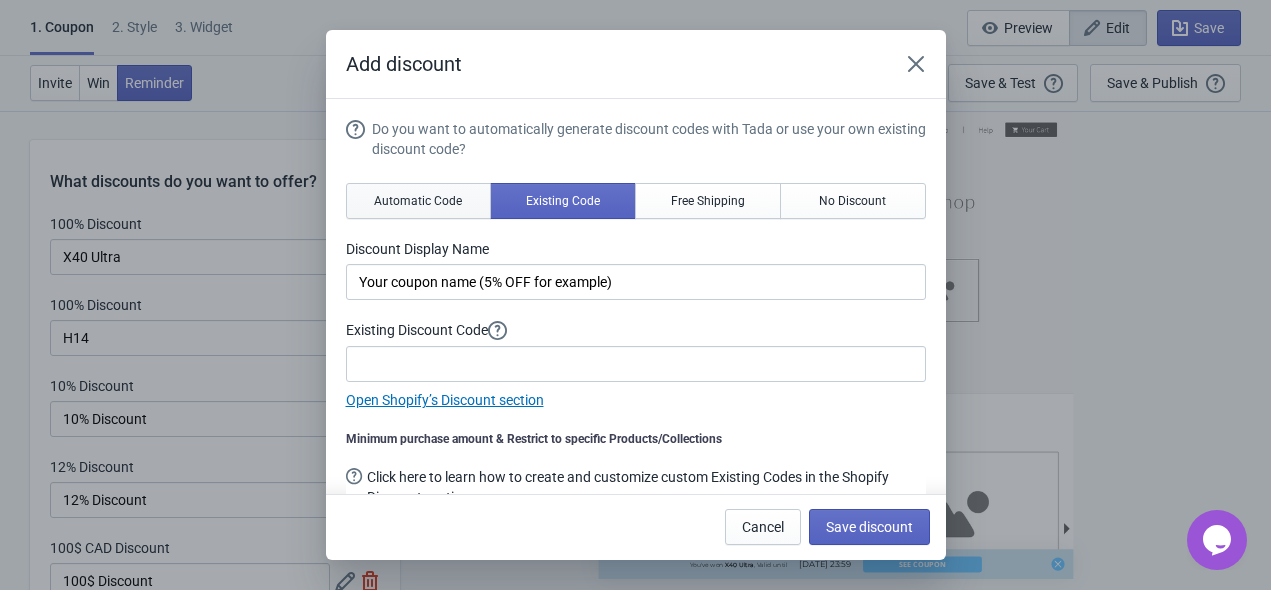 click on "Automatic Code" at bounding box center (419, 201) 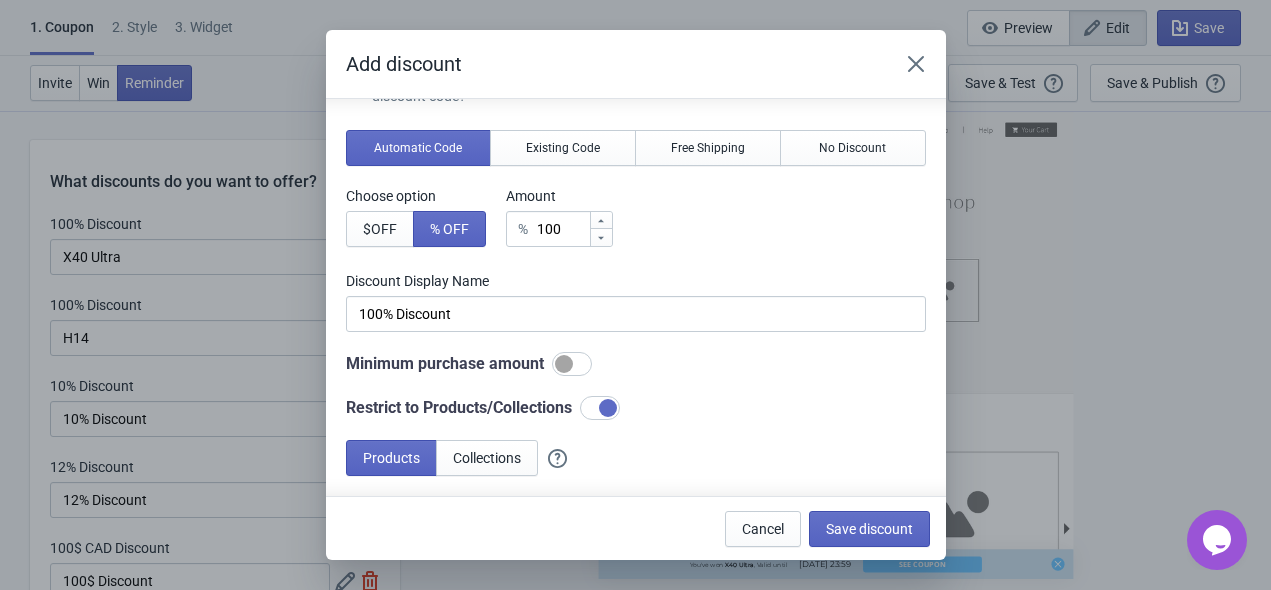 scroll, scrollTop: 100, scrollLeft: 0, axis: vertical 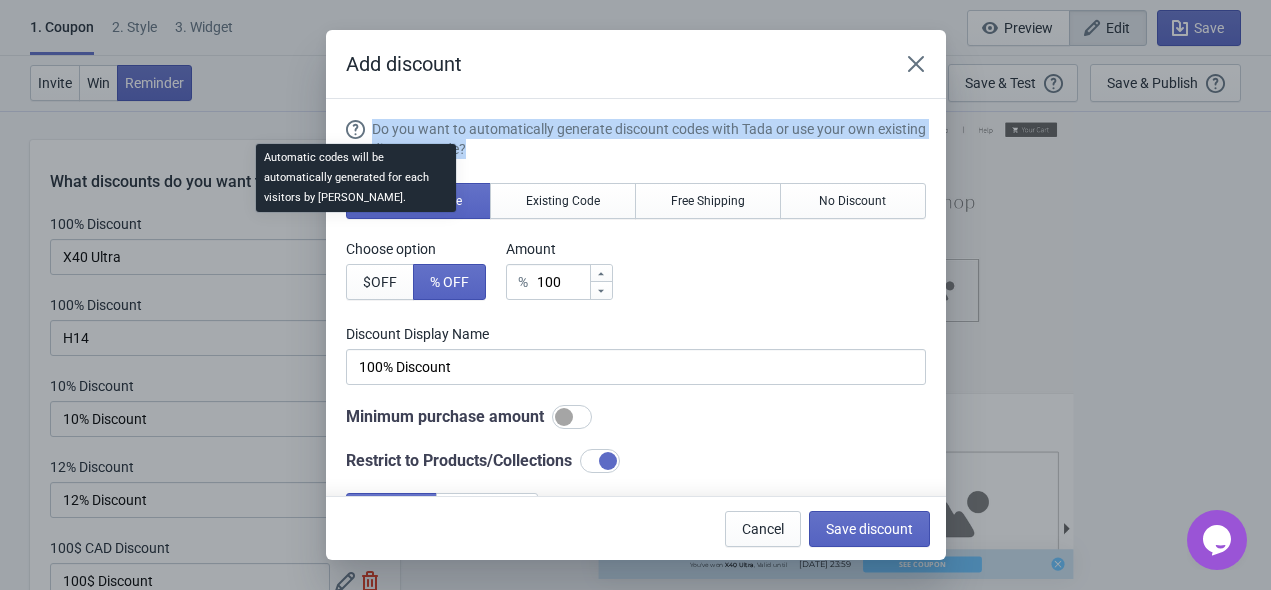 drag, startPoint x: 534, startPoint y: 147, endPoint x: 364, endPoint y: 130, distance: 170.84789 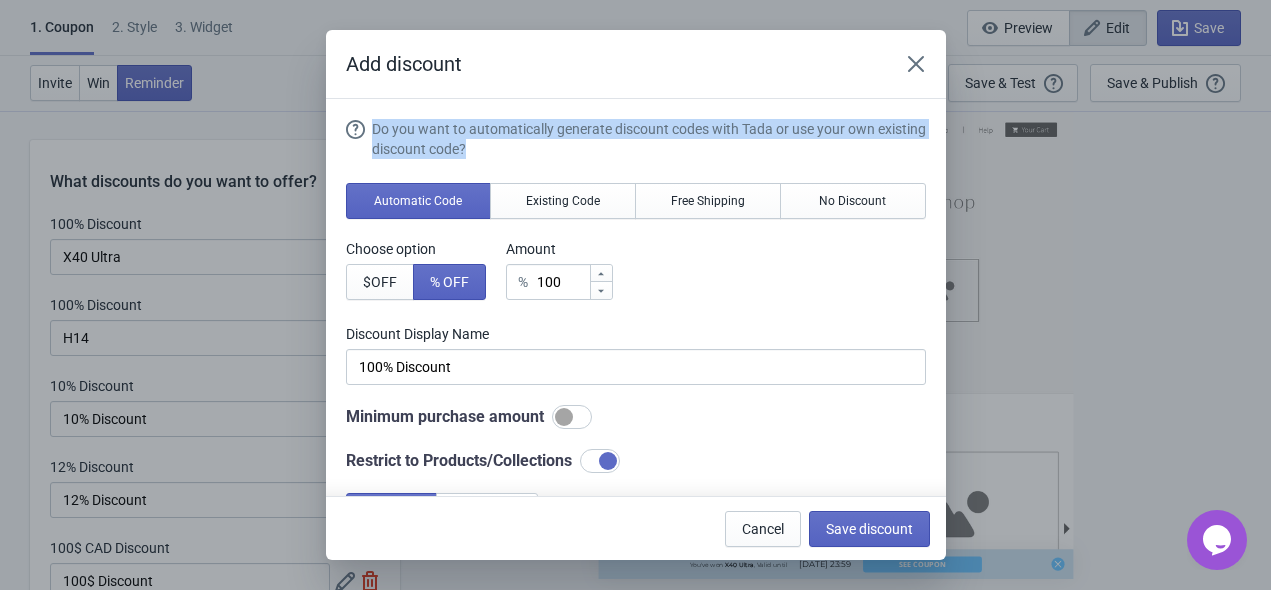 click on "Do you want to automatically generate discount codes with Tada or use your own existing discount code?" at bounding box center [649, 139] 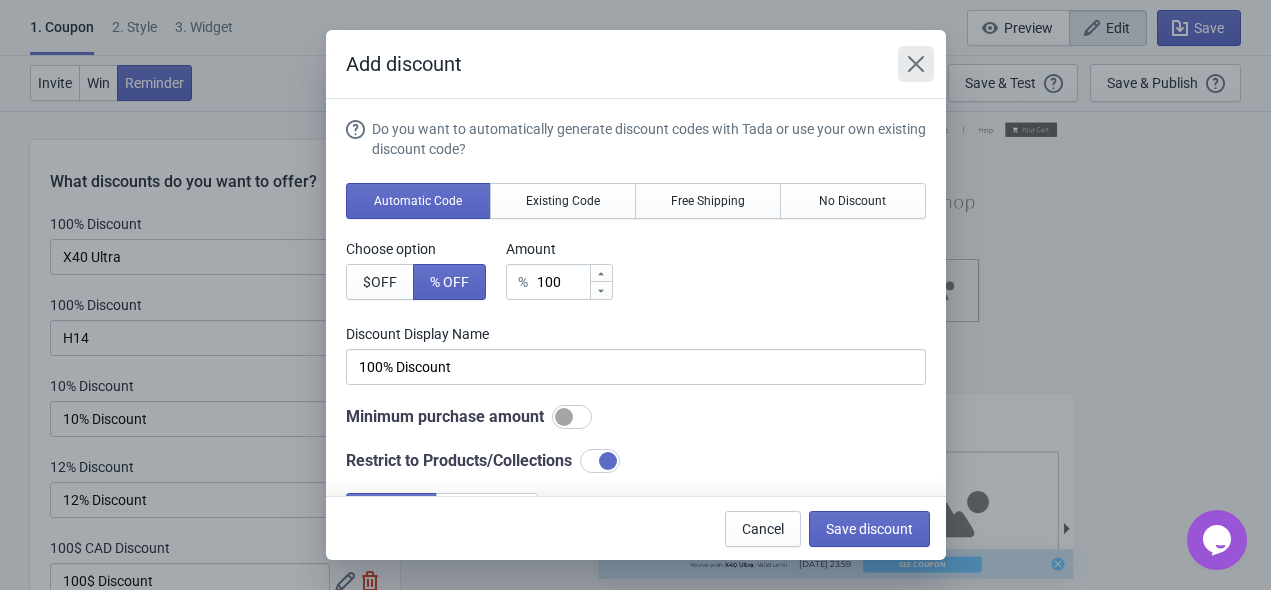 click 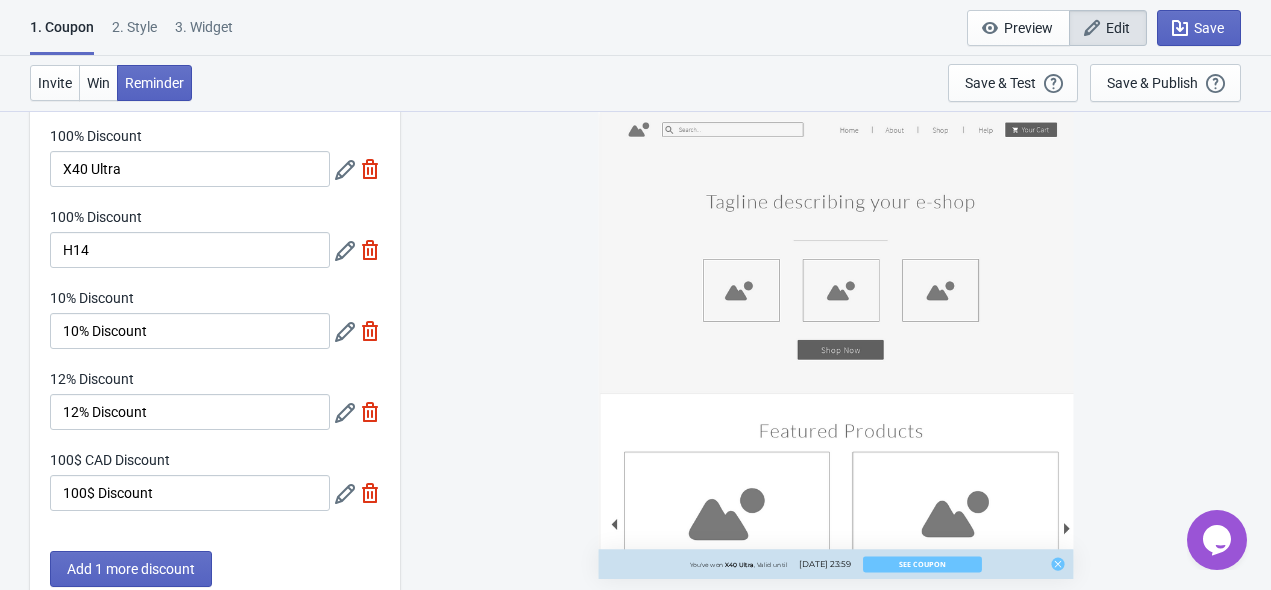 scroll, scrollTop: 0, scrollLeft: 0, axis: both 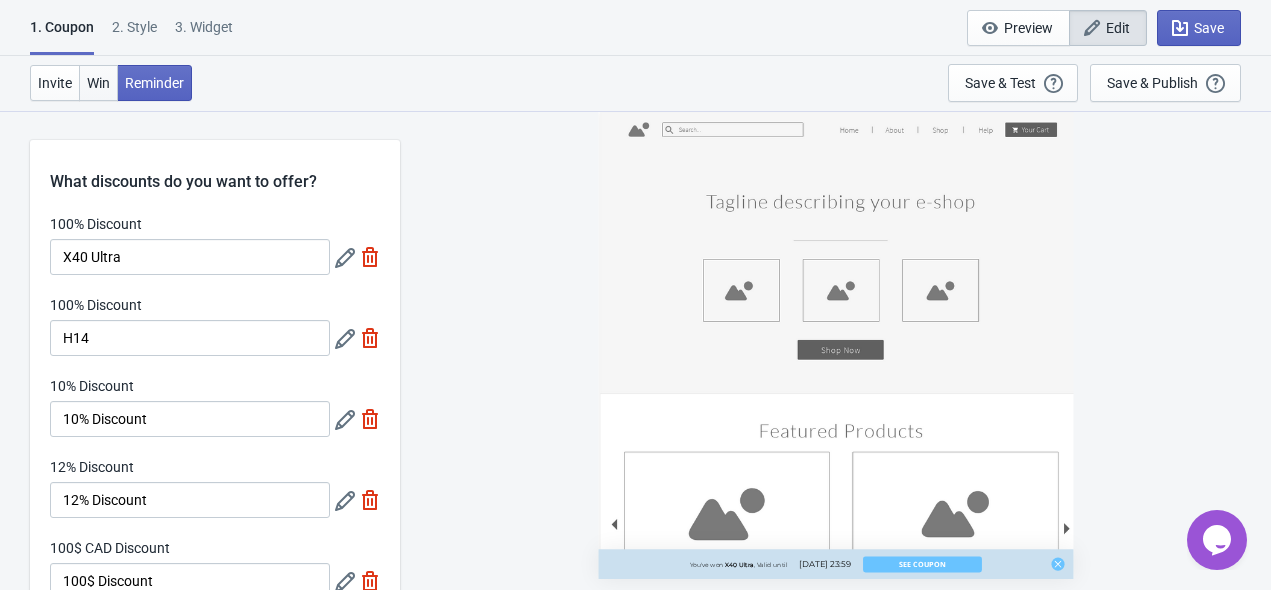 click on "Win" at bounding box center [98, 83] 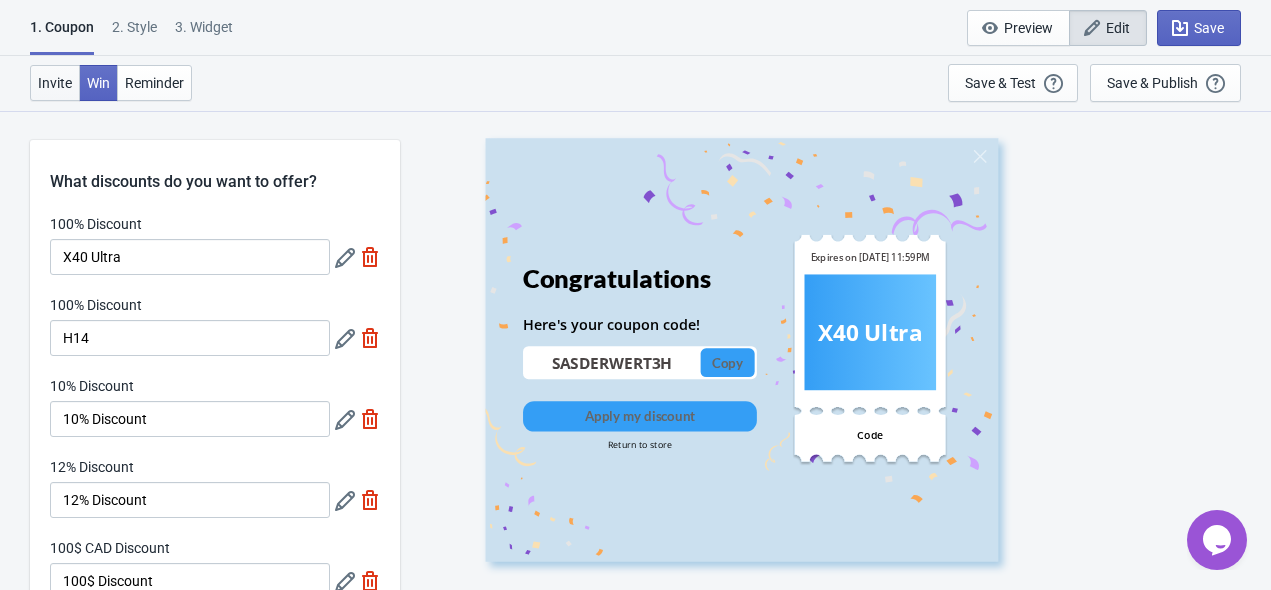 click on "Invite" at bounding box center [55, 83] 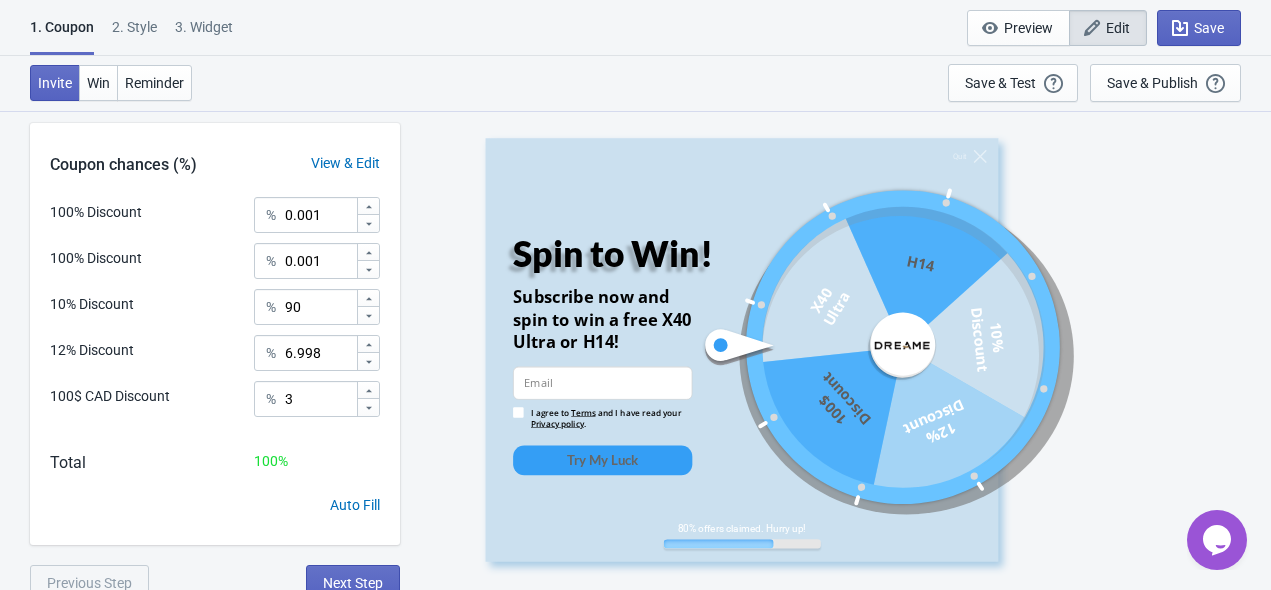 scroll, scrollTop: 602, scrollLeft: 0, axis: vertical 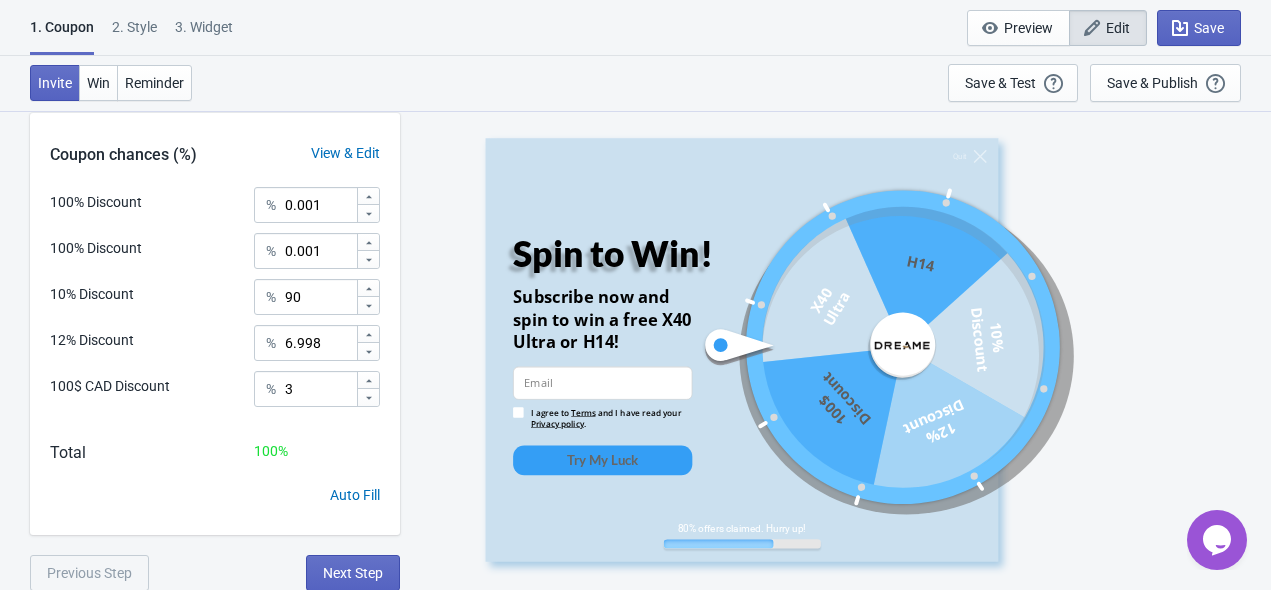 click on "2 . Style" at bounding box center [134, 34] 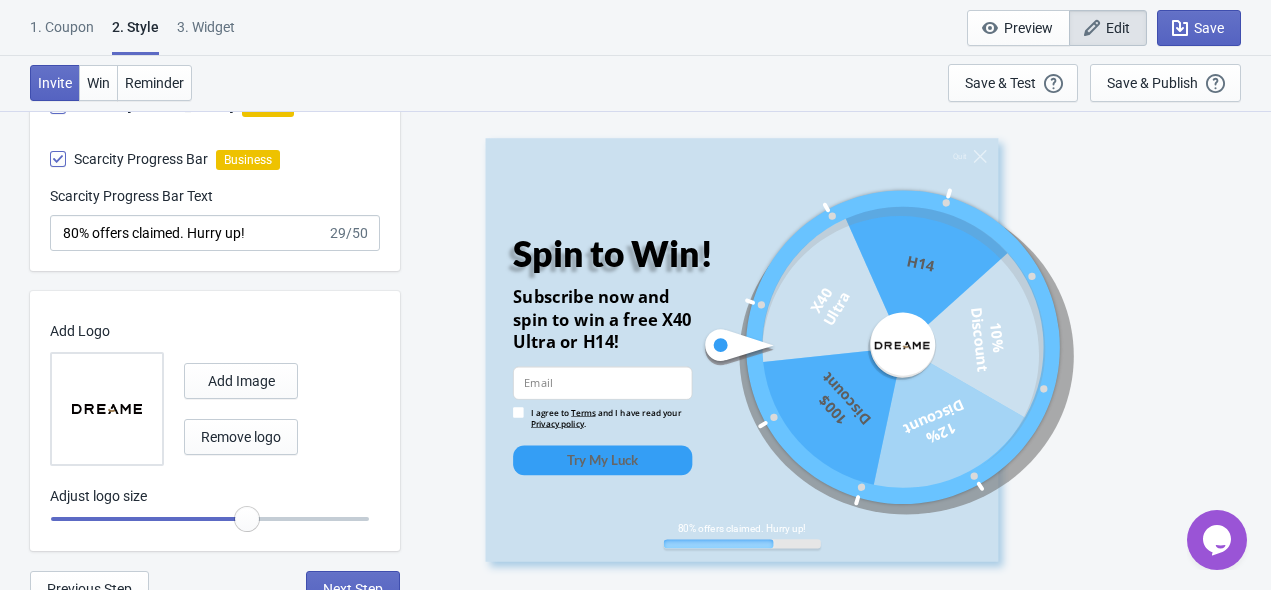 scroll, scrollTop: 1252, scrollLeft: 0, axis: vertical 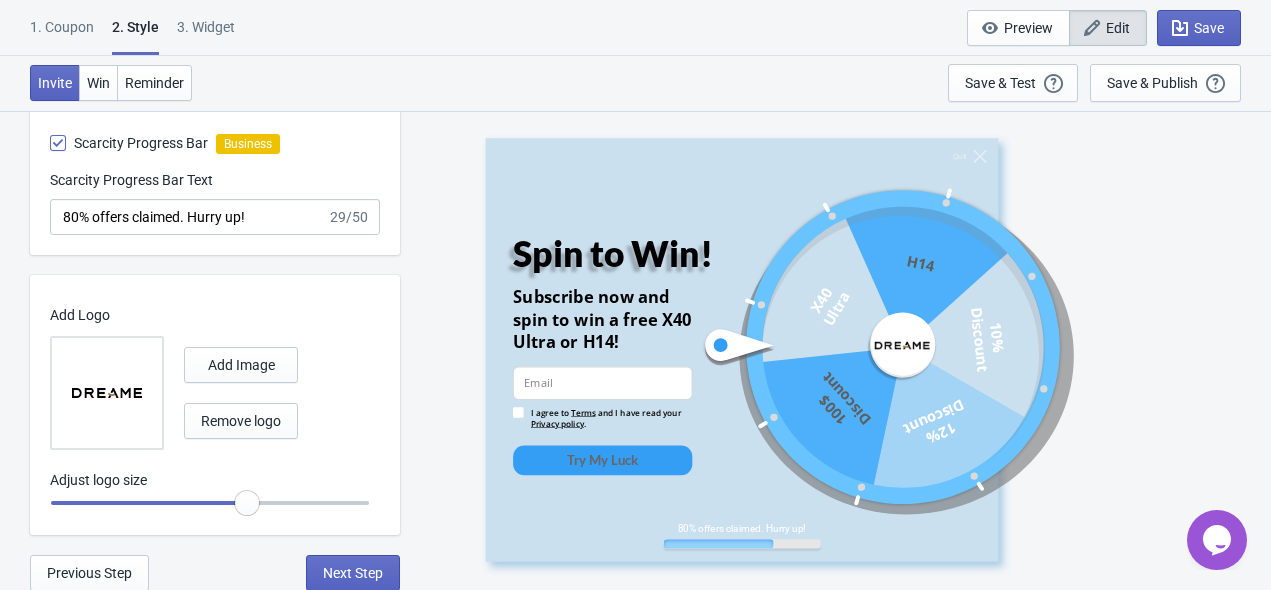 click on "3. Widget" at bounding box center (206, 34) 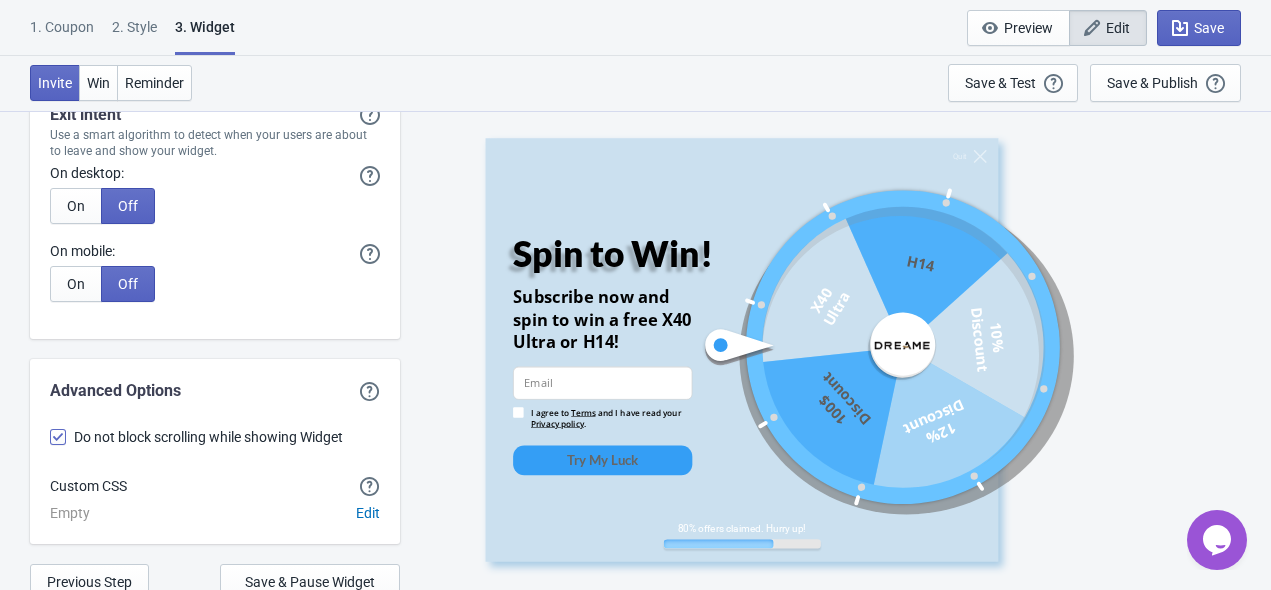 scroll, scrollTop: 6980, scrollLeft: 0, axis: vertical 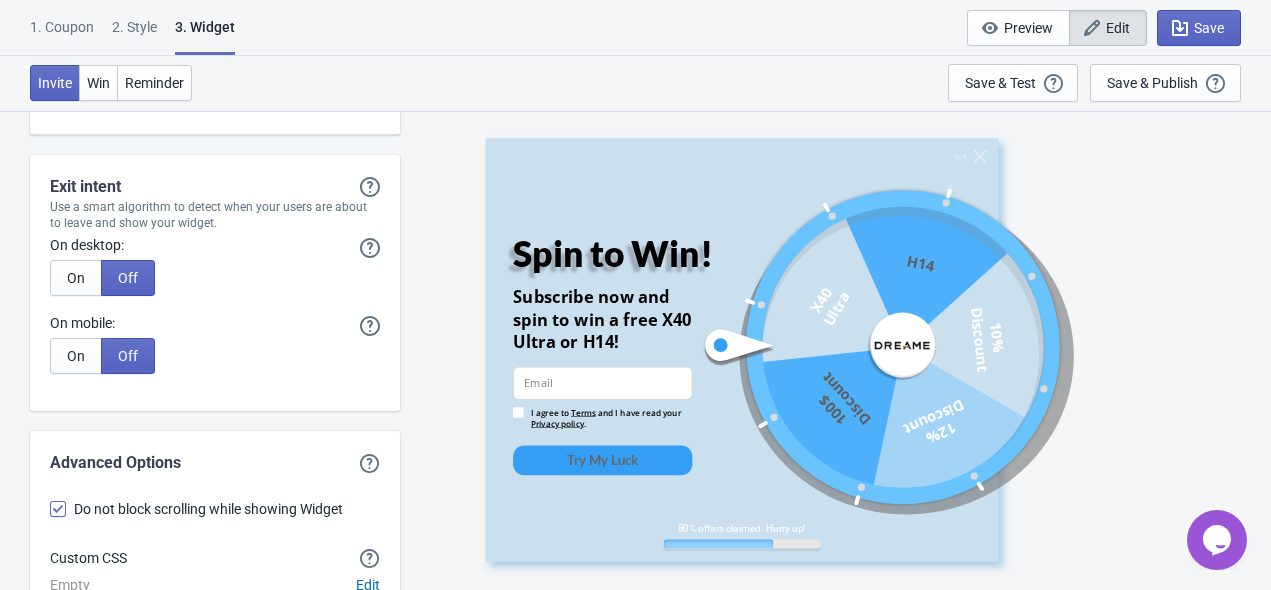 click on "2 . Style" at bounding box center [134, 34] 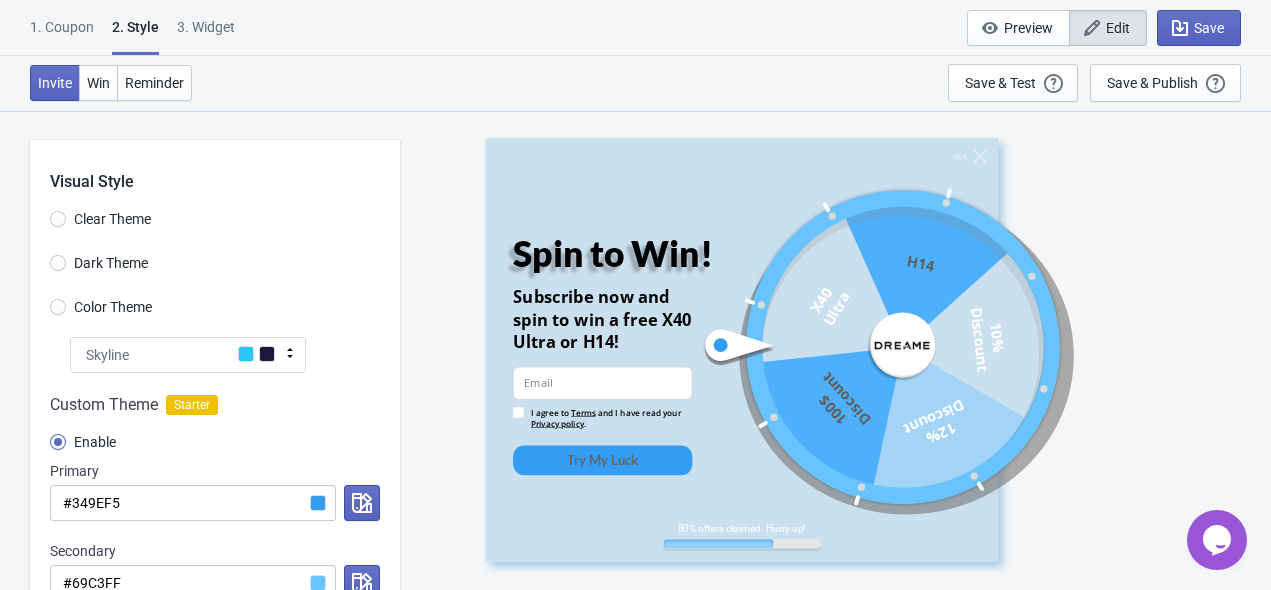 click on "1. Coupon" at bounding box center (62, 34) 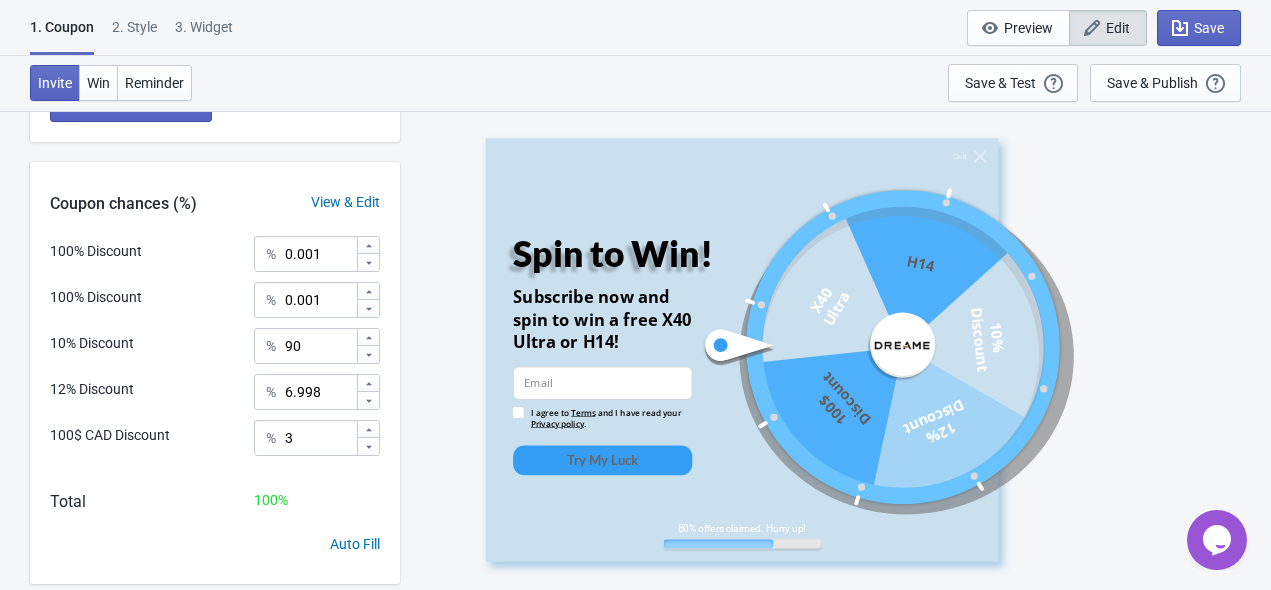 scroll, scrollTop: 602, scrollLeft: 0, axis: vertical 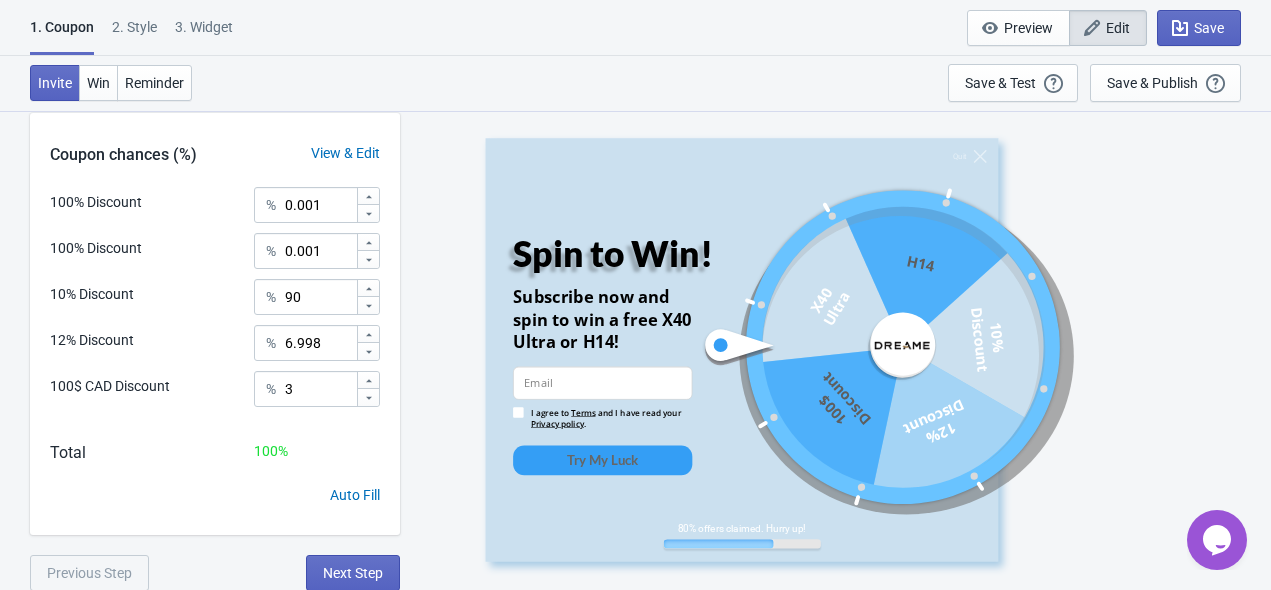 click on "Auto Fill" at bounding box center (355, 495) 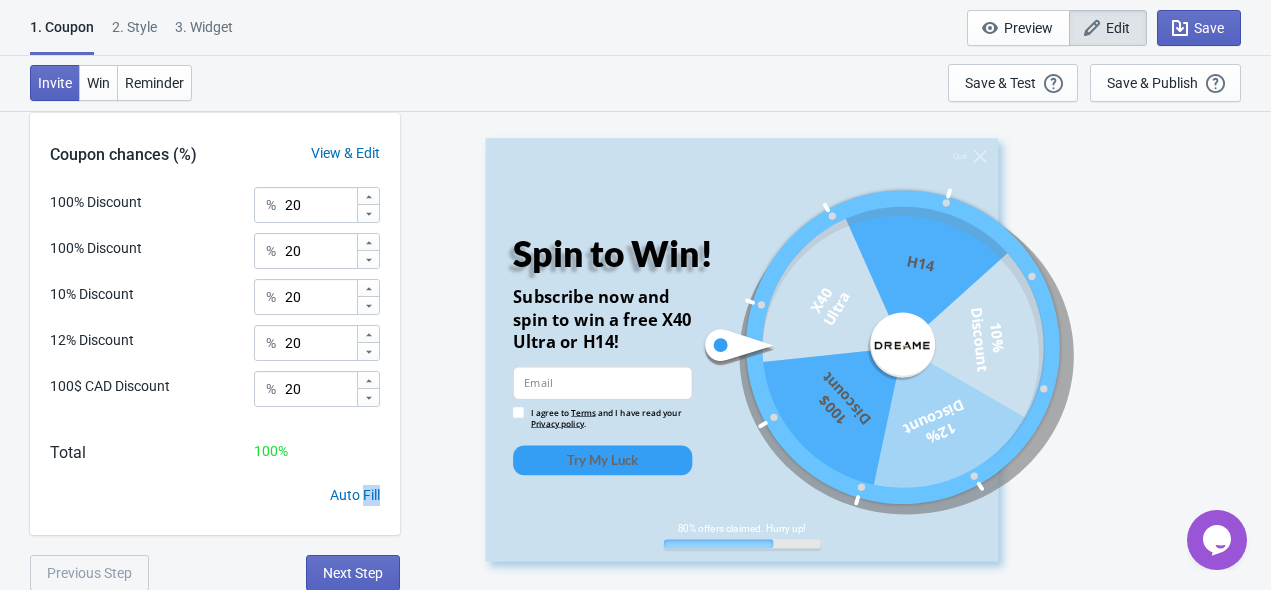 click on "Auto Fill" at bounding box center (355, 495) 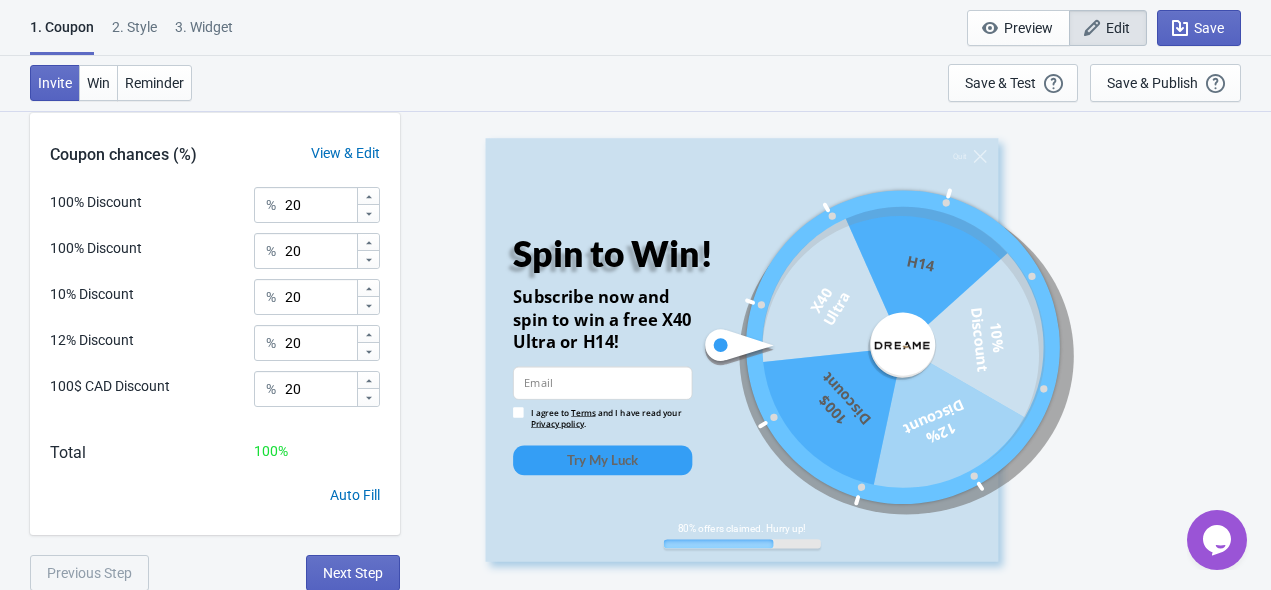 click on "Auto Fill" at bounding box center (215, 510) 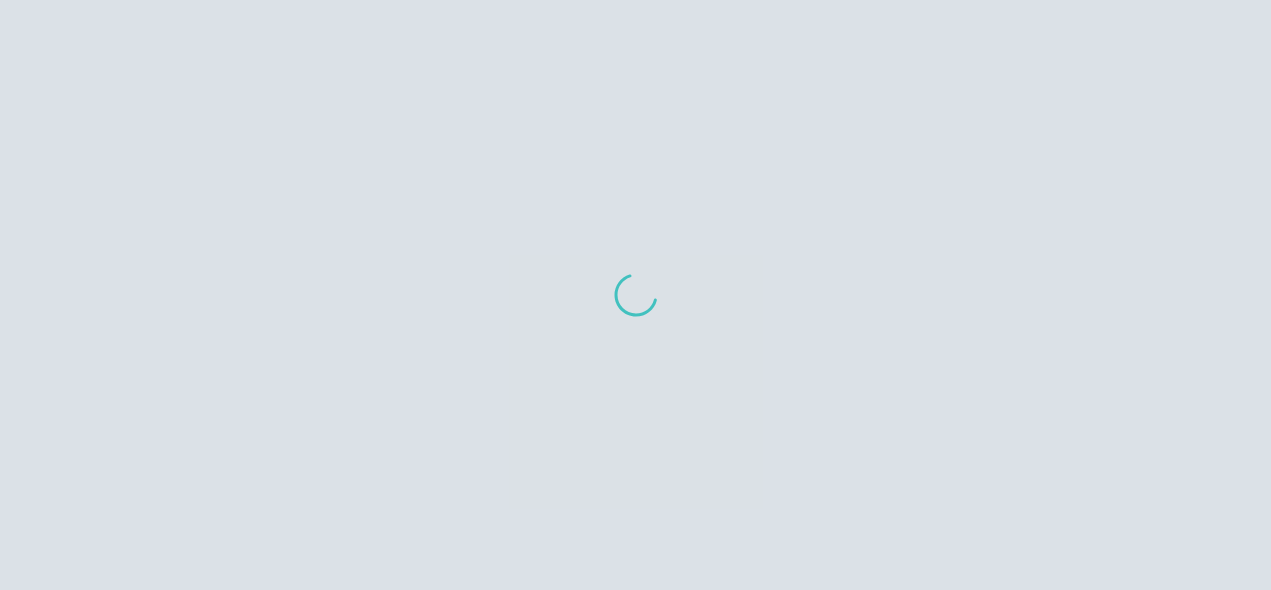 scroll, scrollTop: 0, scrollLeft: 0, axis: both 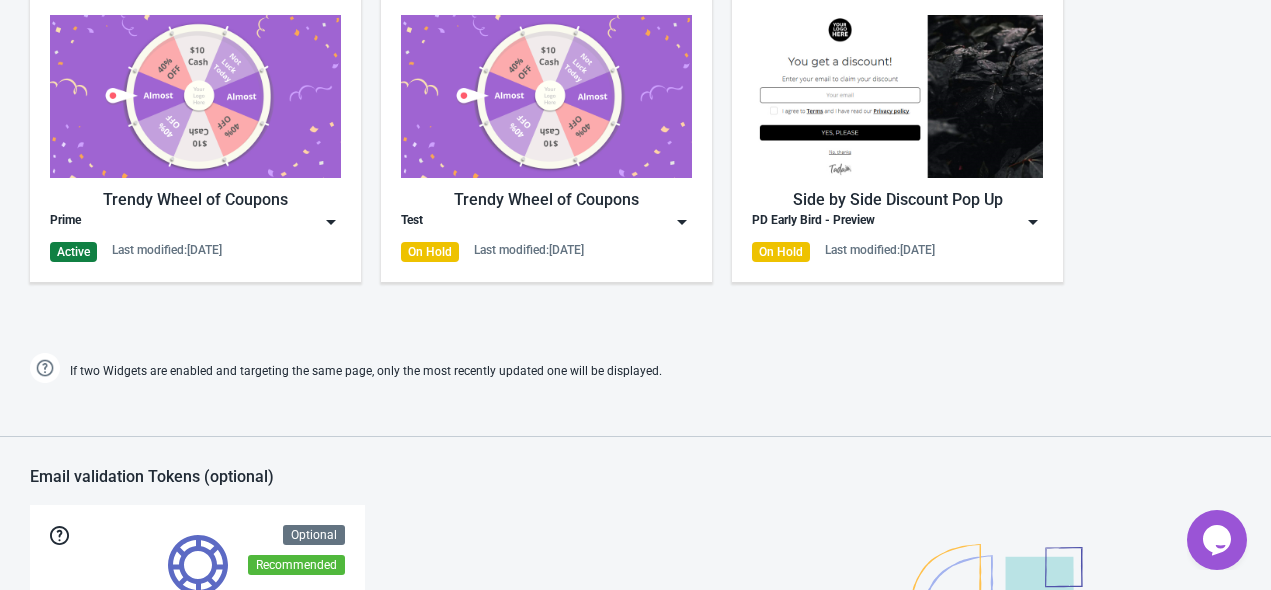 click on "Trendy Wheel of Coupons Prime Active Last modified:  [DATE]" at bounding box center (195, 138) 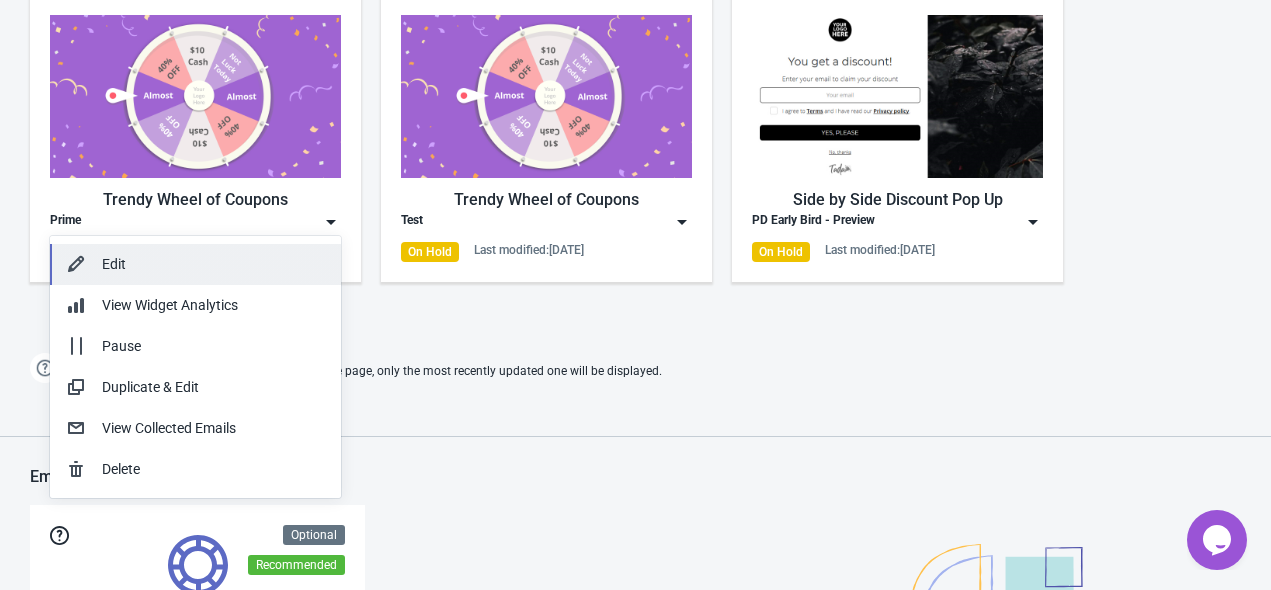 click on "Edit" at bounding box center (213, 264) 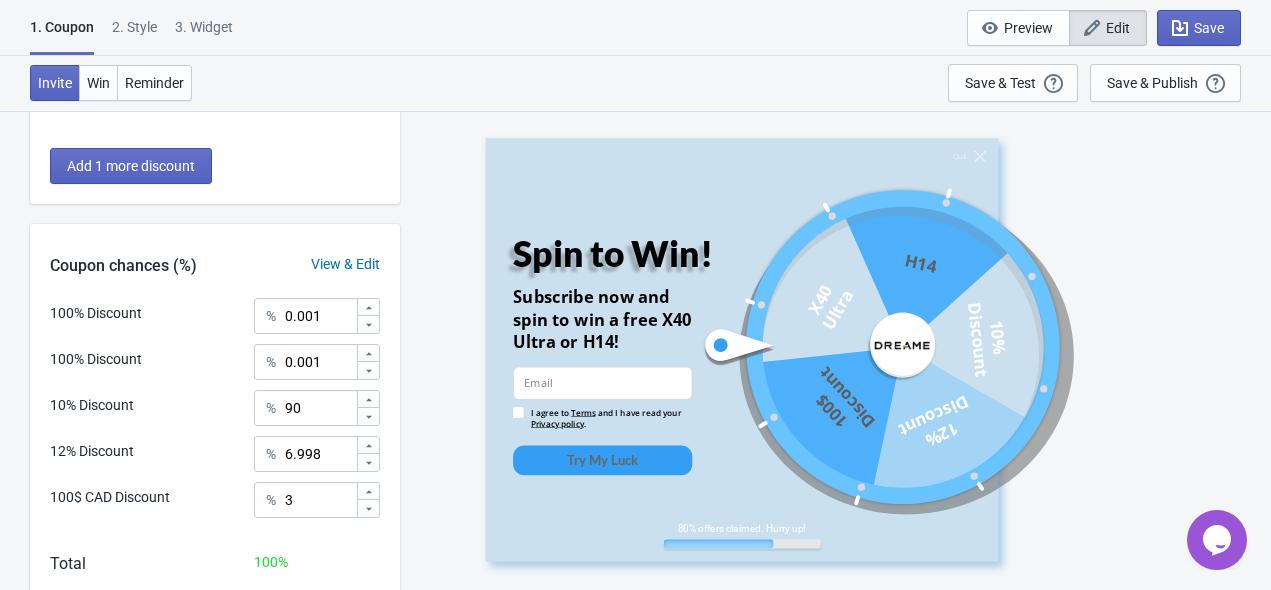 scroll, scrollTop: 502, scrollLeft: 0, axis: vertical 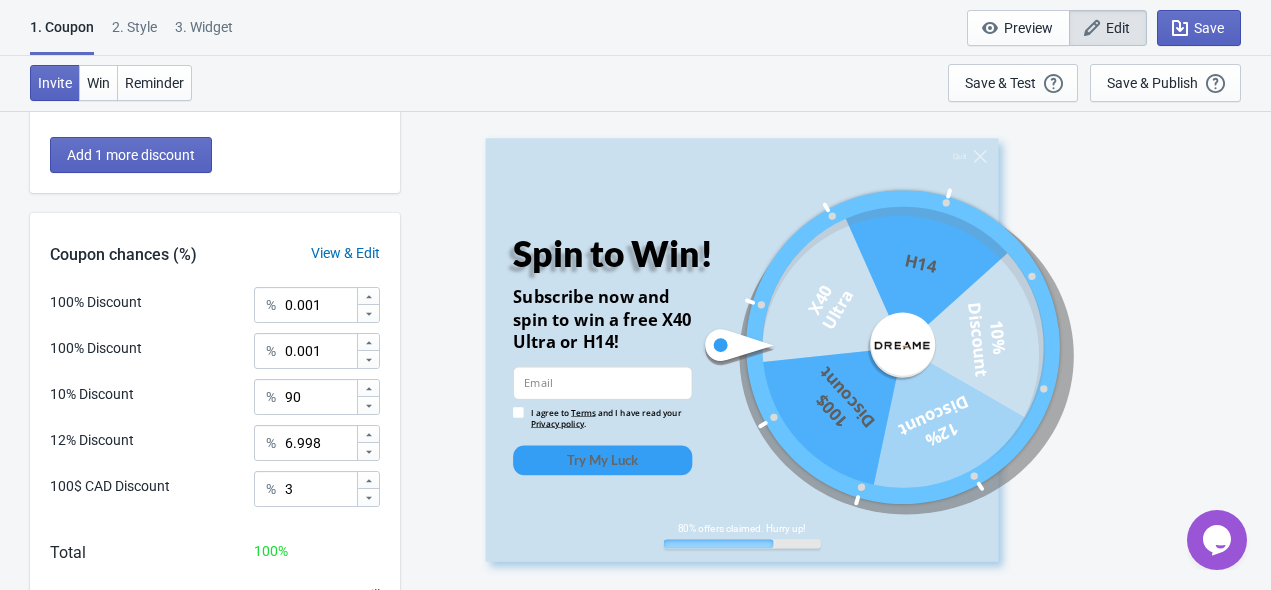 click on "100% Discount % 0.001" at bounding box center (215, 346) 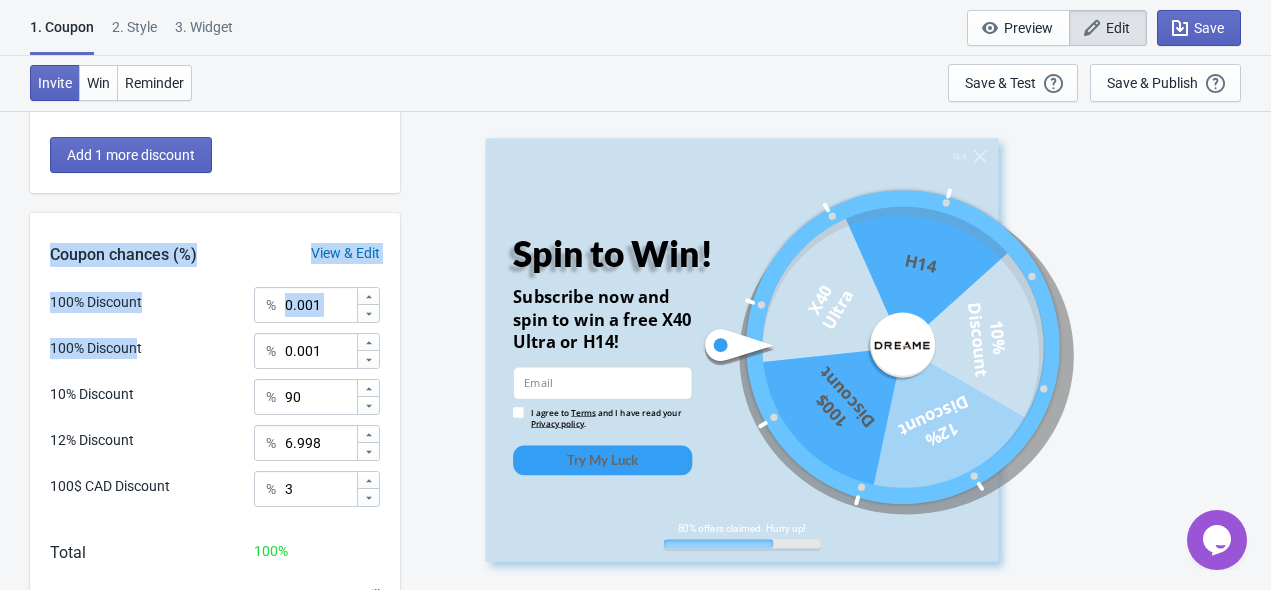 drag, startPoint x: 133, startPoint y: 347, endPoint x: 2, endPoint y: 327, distance: 132.51793 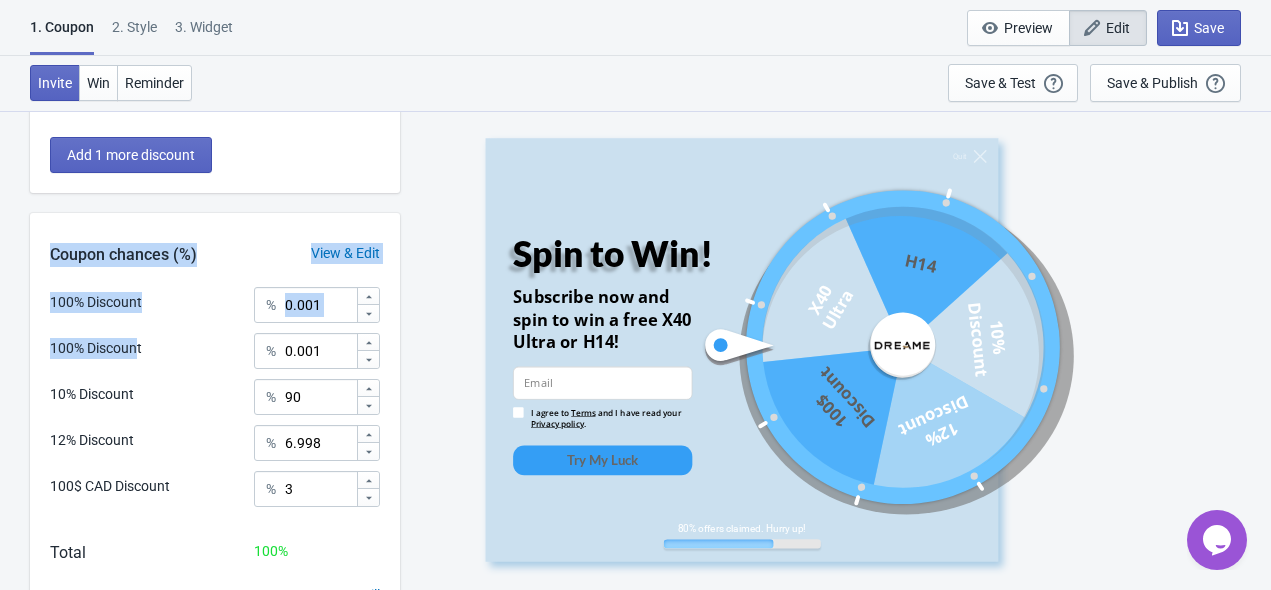click on "View & Edit" at bounding box center (345, 253) 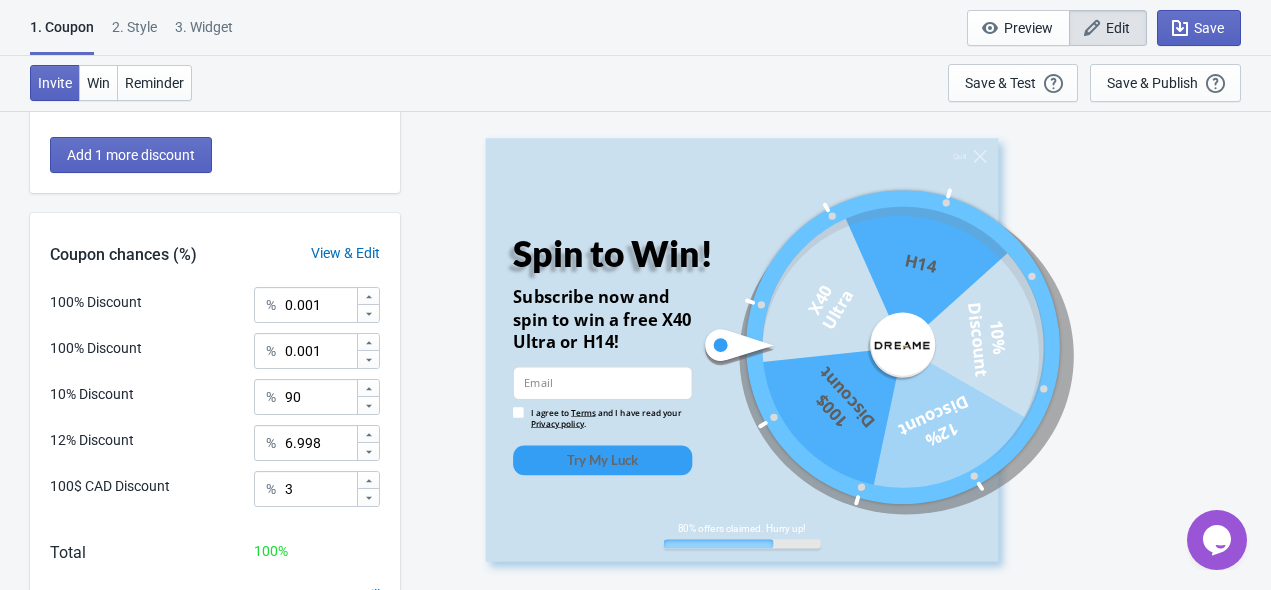 scroll, scrollTop: 254, scrollLeft: 0, axis: vertical 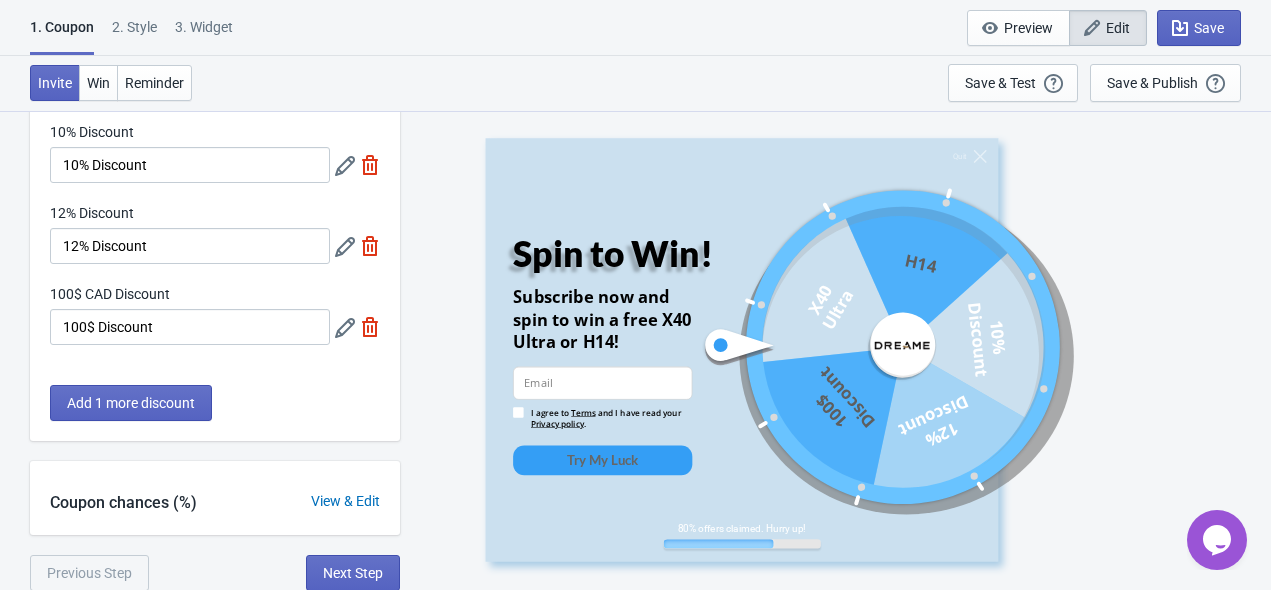 click on "View & Edit" at bounding box center (345, 501) 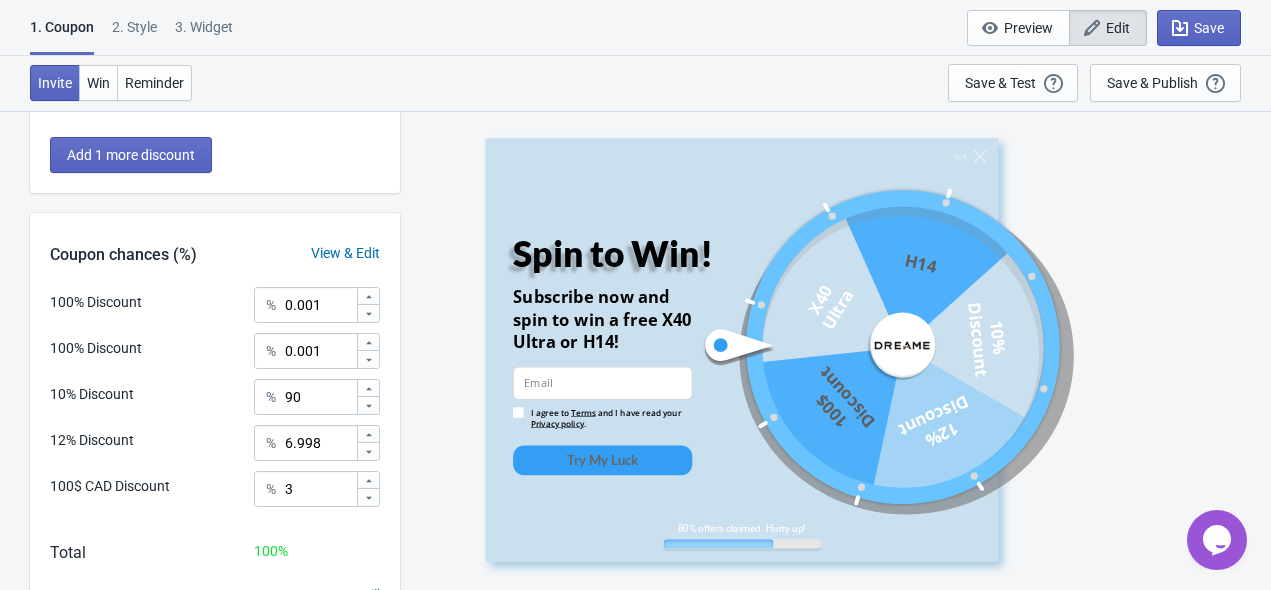 scroll, scrollTop: 602, scrollLeft: 0, axis: vertical 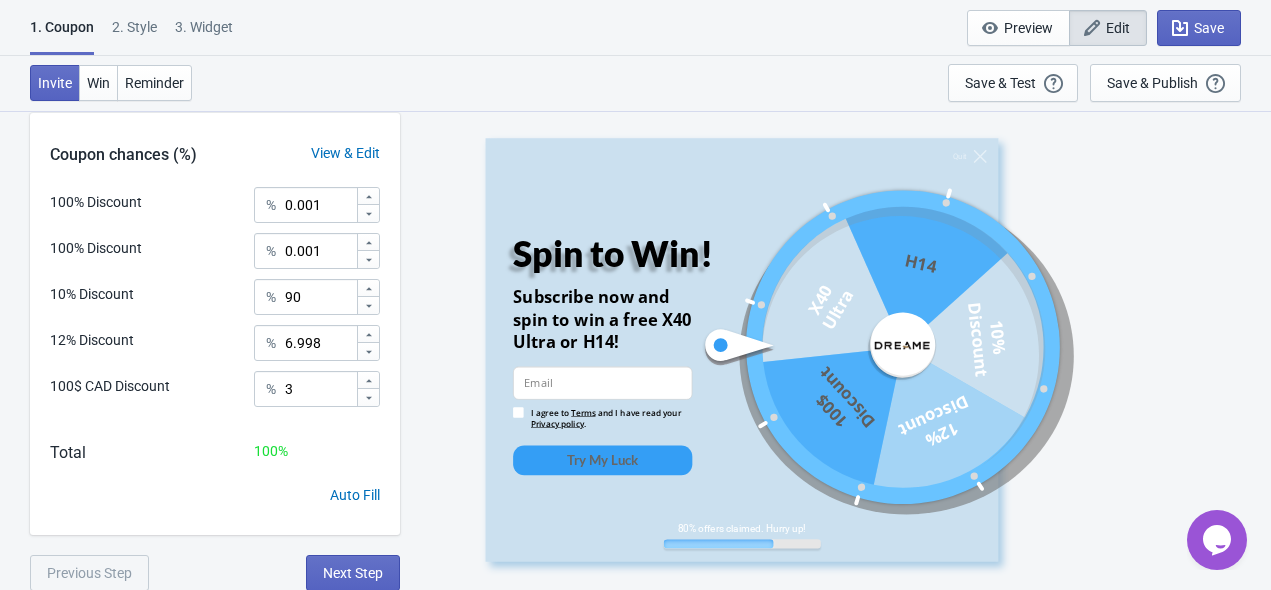 click on "View & Edit" at bounding box center (345, 153) 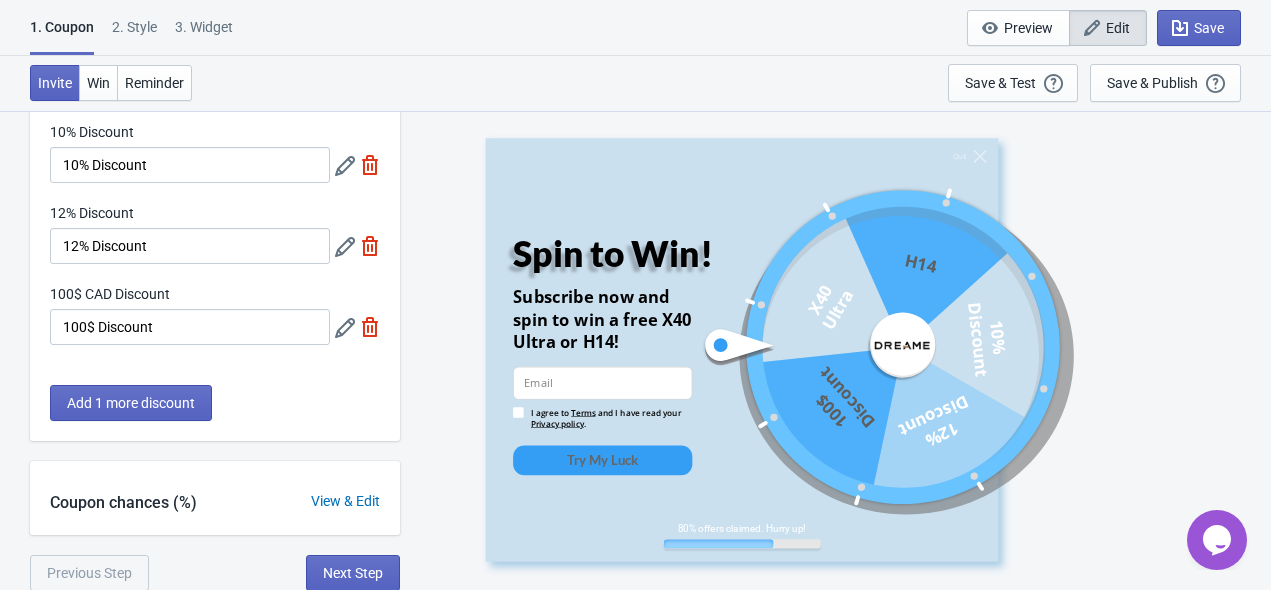 click on "View & Edit" at bounding box center (345, 501) 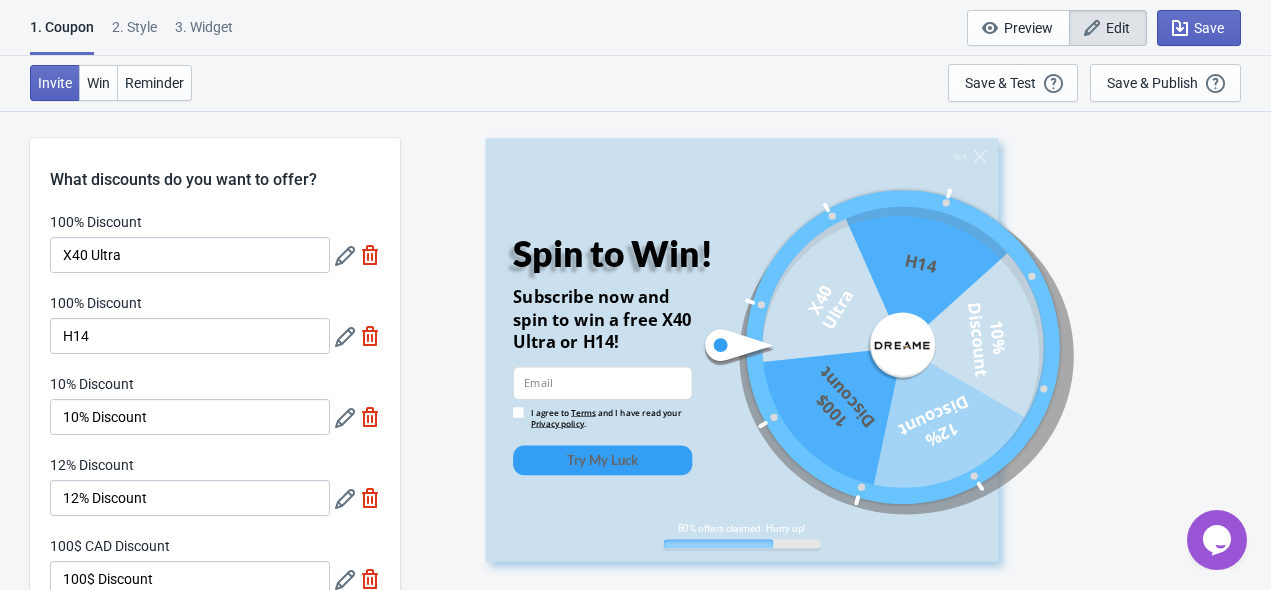 scroll, scrollTop: 0, scrollLeft: 0, axis: both 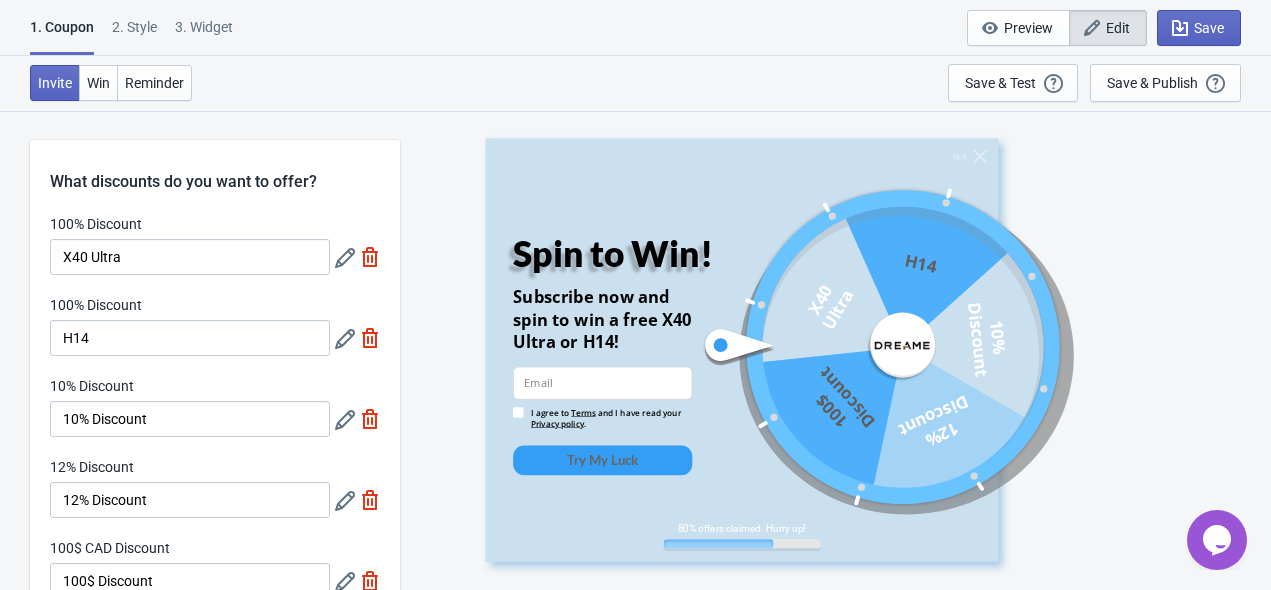 click 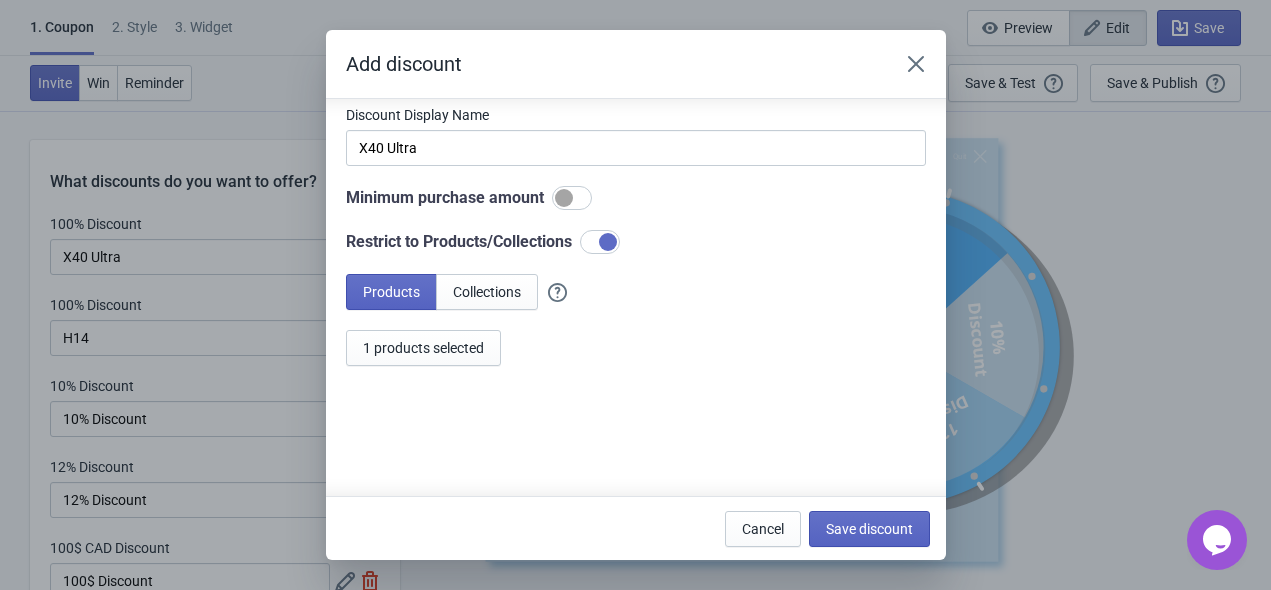 scroll, scrollTop: 220, scrollLeft: 0, axis: vertical 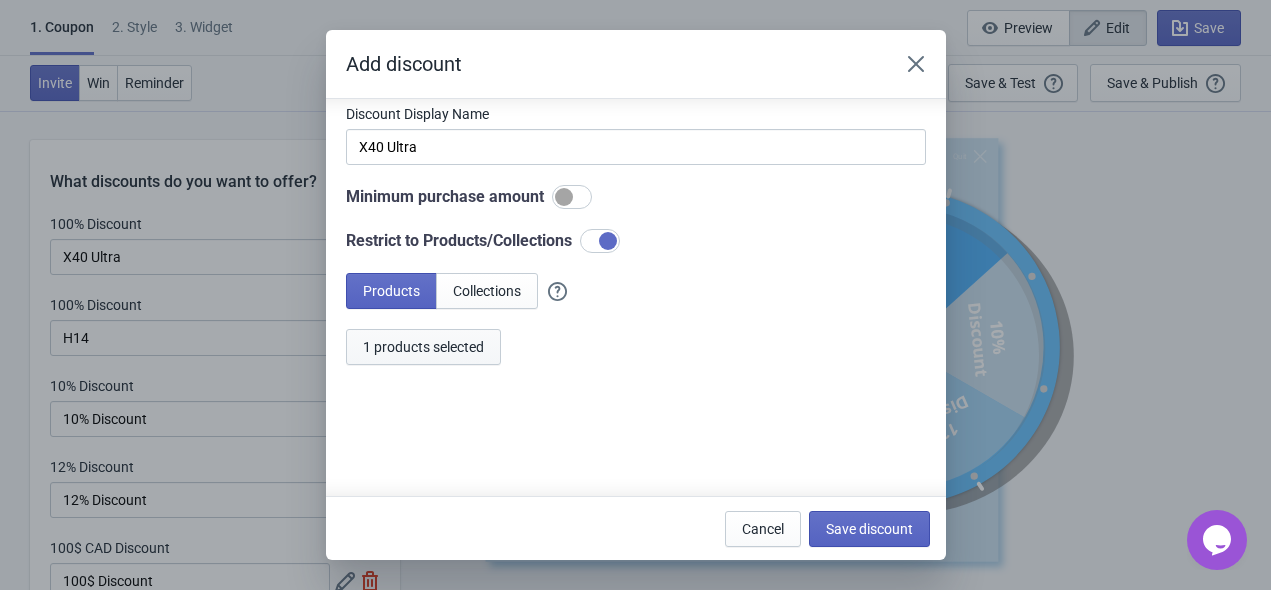 click on "1 products selected" at bounding box center (423, 347) 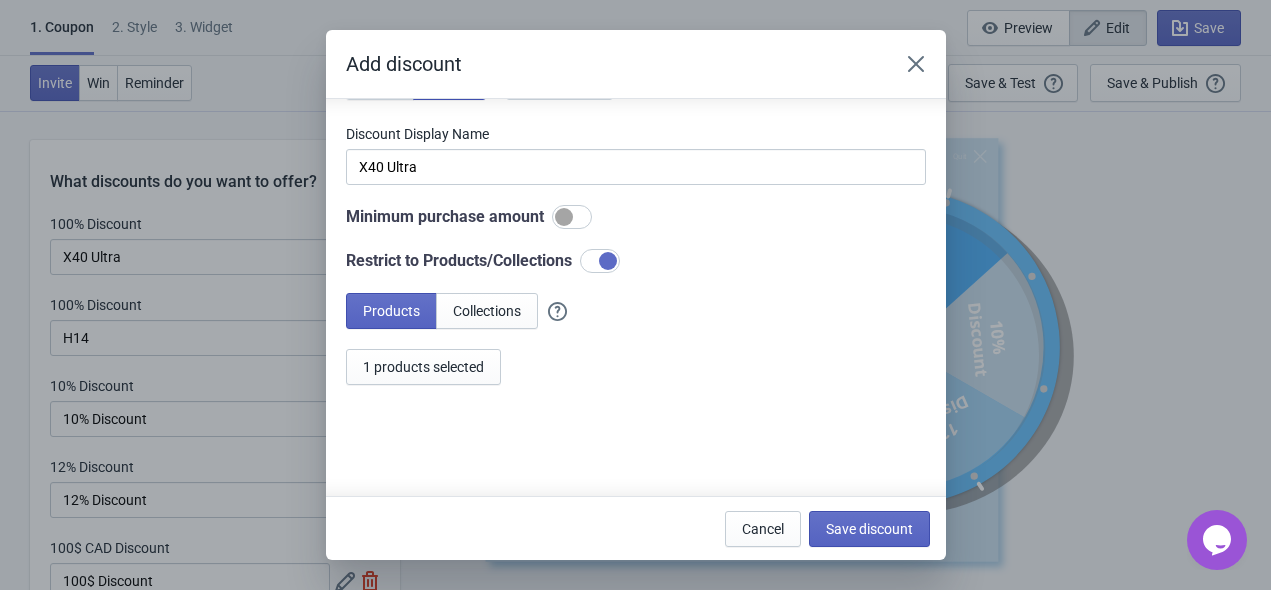 scroll, scrollTop: 220, scrollLeft: 0, axis: vertical 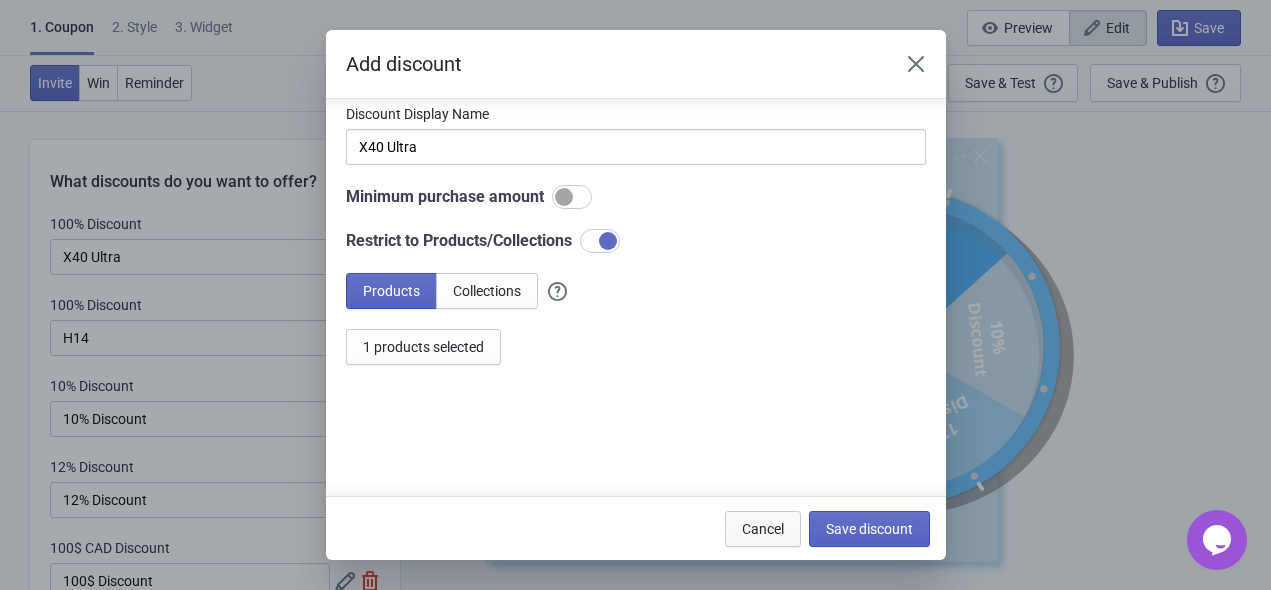 click on "Cancel" at bounding box center [763, 529] 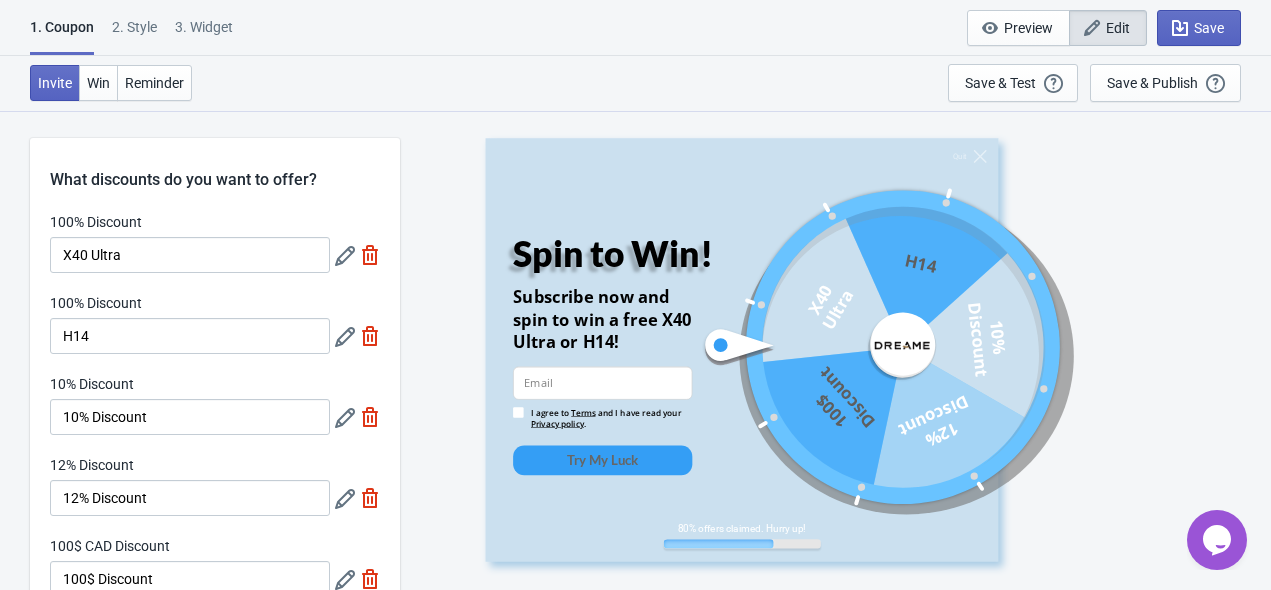 scroll, scrollTop: 0, scrollLeft: 0, axis: both 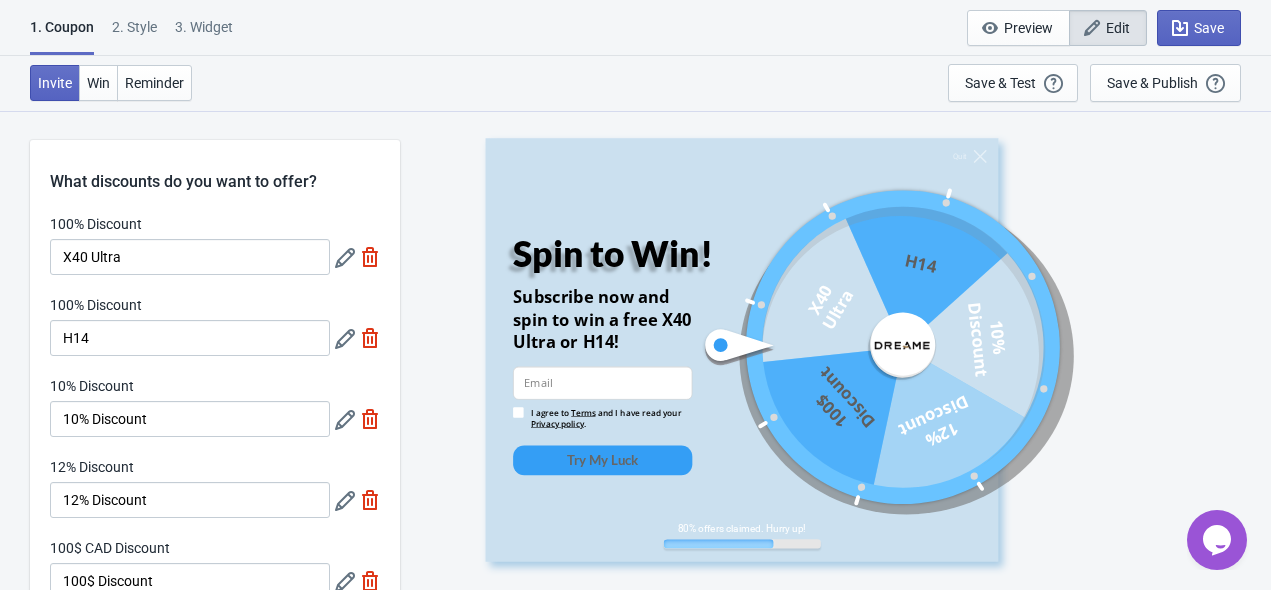 click 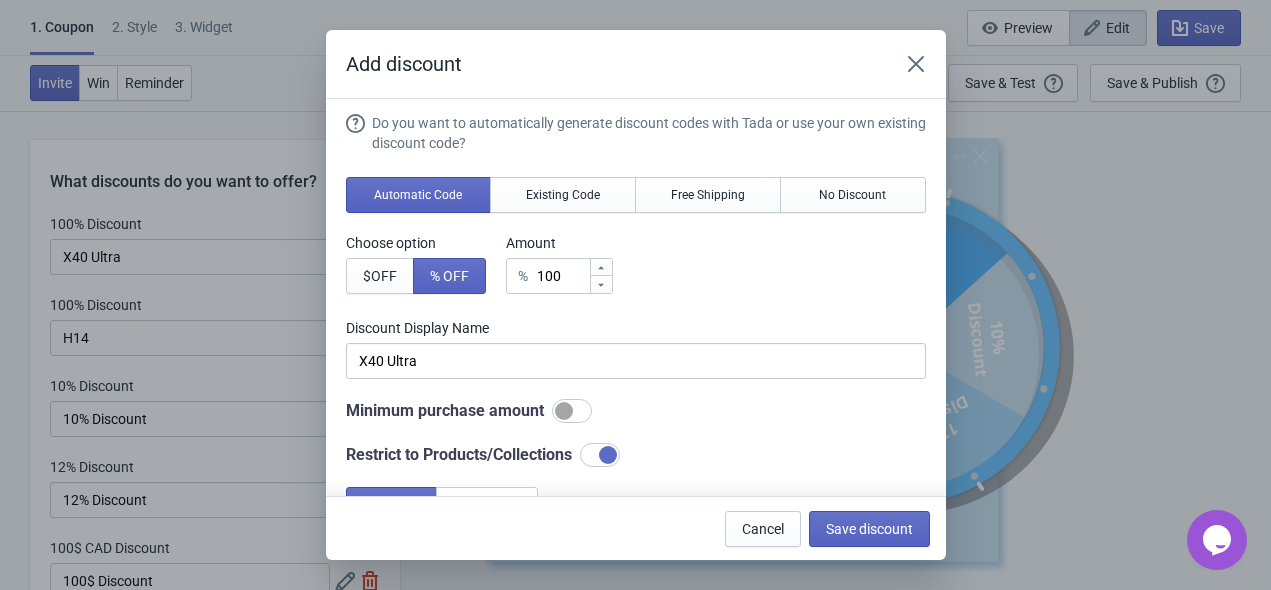 scroll, scrollTop: 0, scrollLeft: 0, axis: both 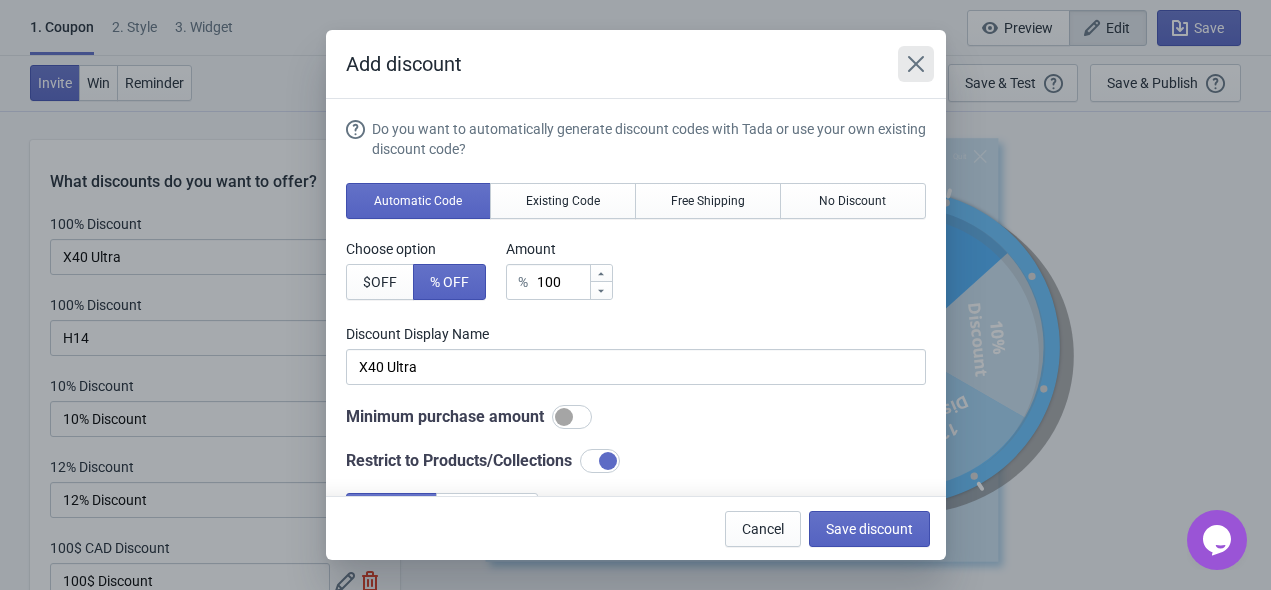click 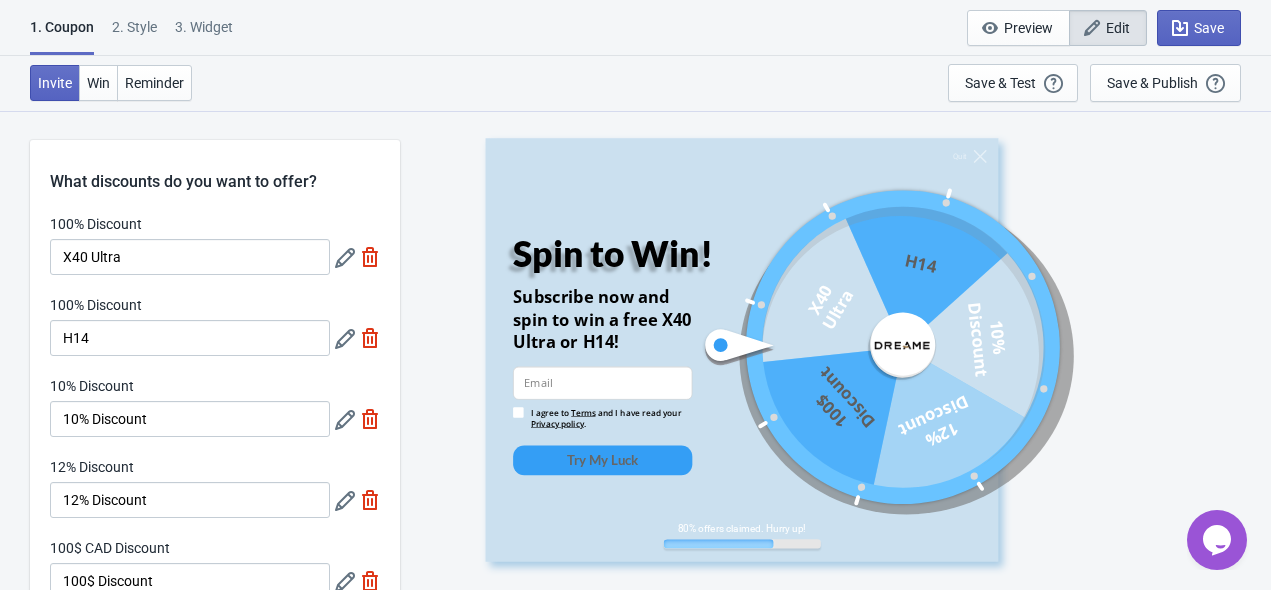 click on "2 . Style" at bounding box center (134, 34) 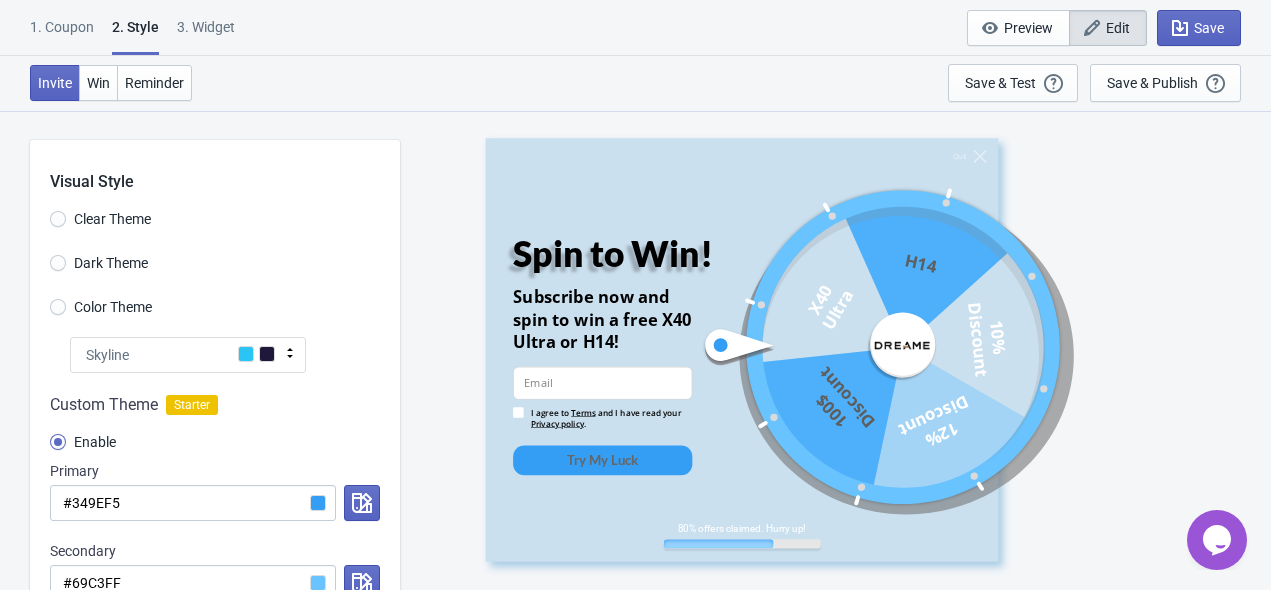 click on "3. Widget" at bounding box center (206, 34) 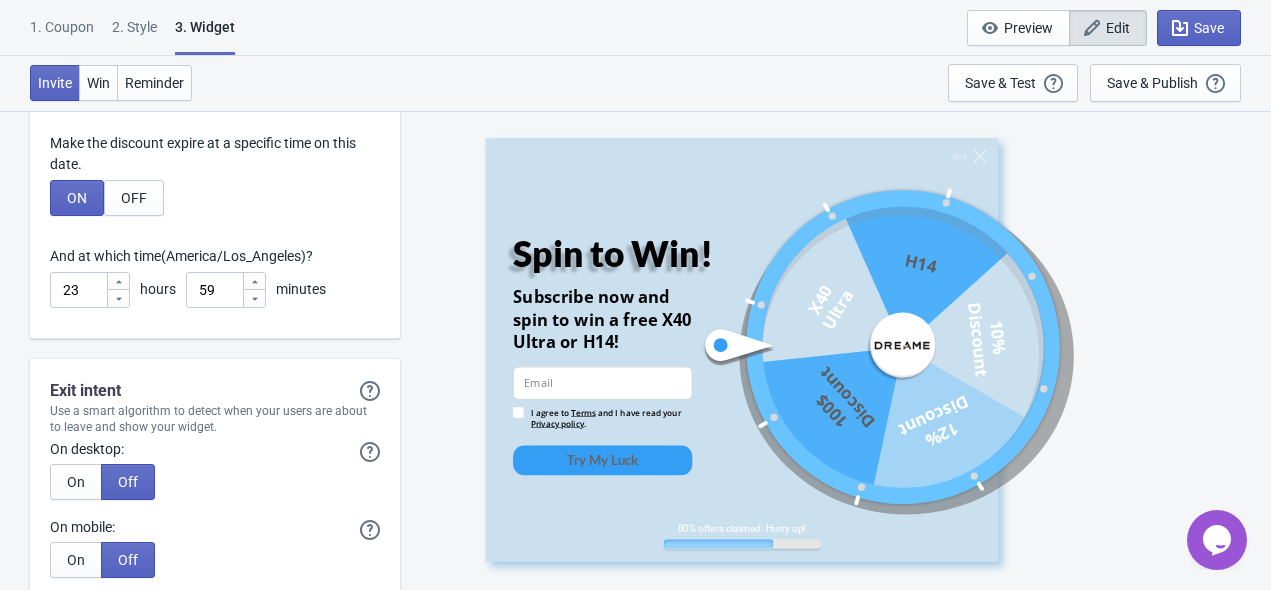 scroll, scrollTop: 6780, scrollLeft: 0, axis: vertical 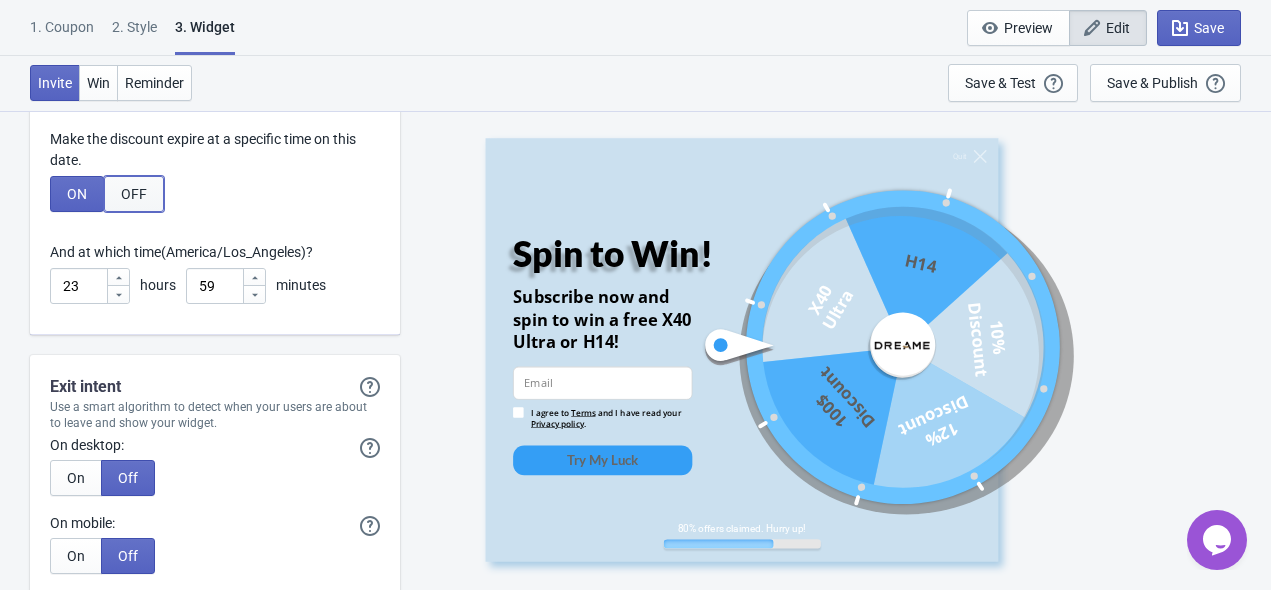 click on "OFF" at bounding box center (134, 194) 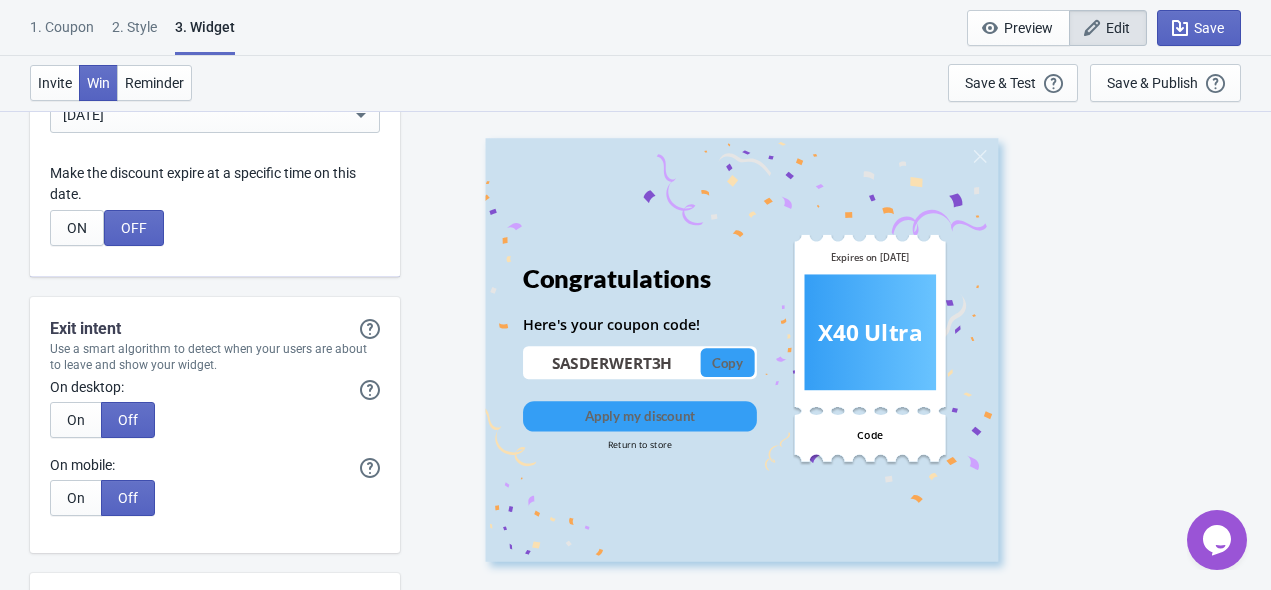 scroll, scrollTop: 6780, scrollLeft: 0, axis: vertical 